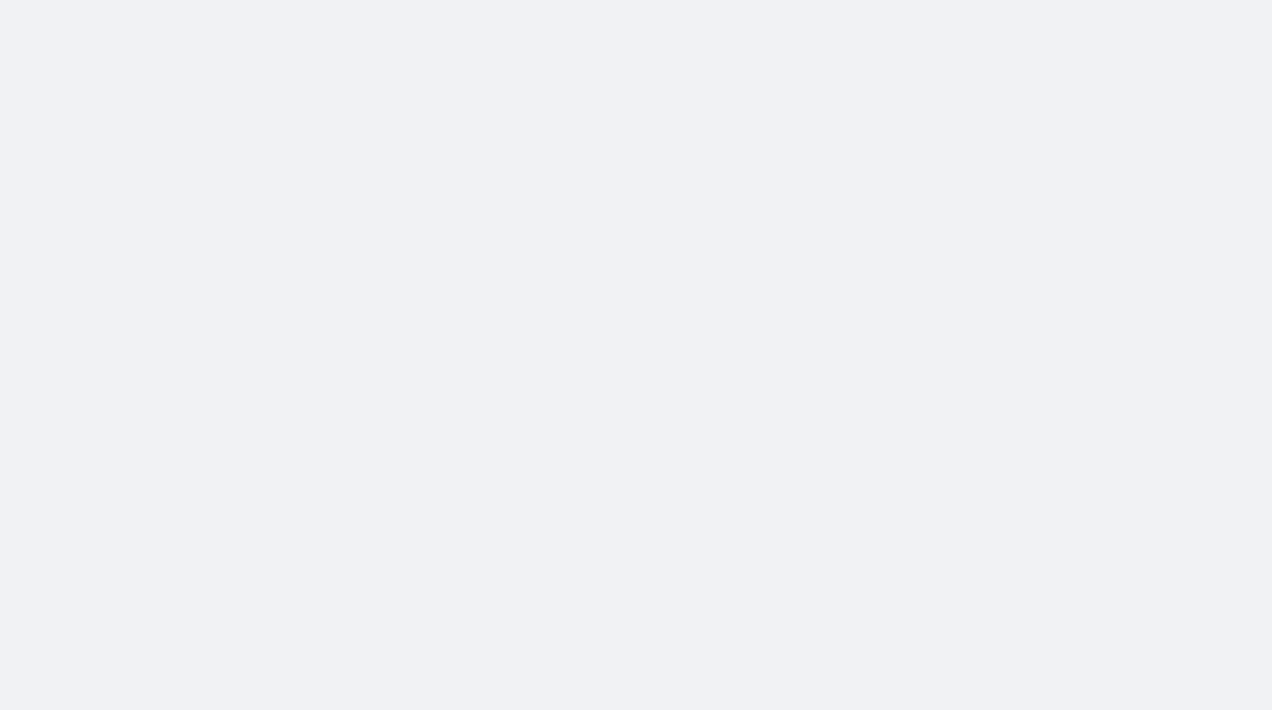 scroll, scrollTop: 0, scrollLeft: 0, axis: both 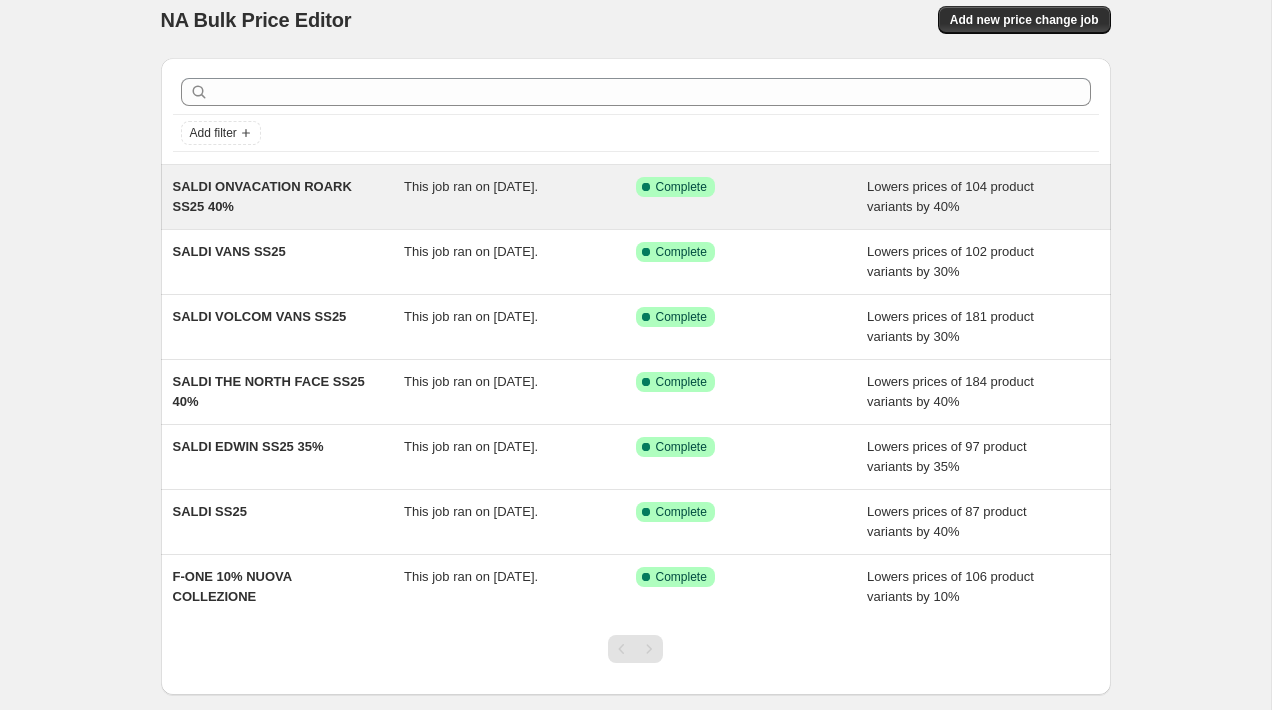 click on "Success Complete Complete" at bounding box center (752, 197) 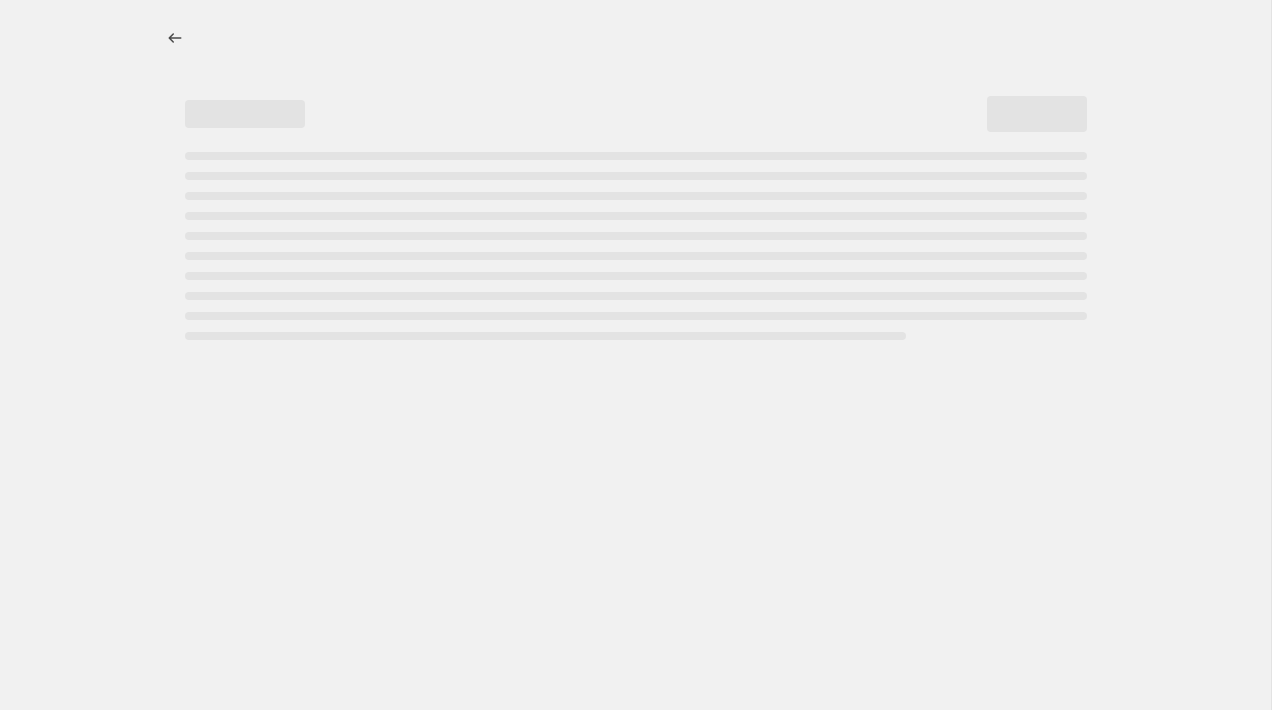 select on "percentage" 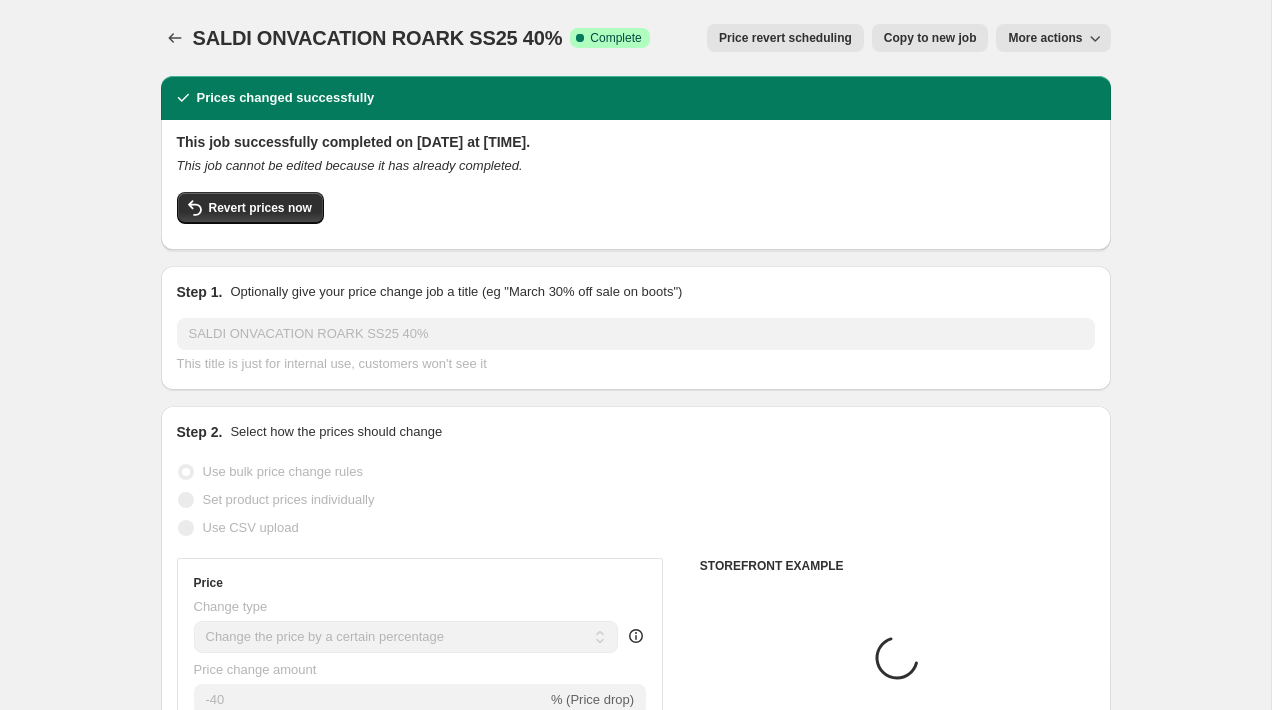 select on "collection" 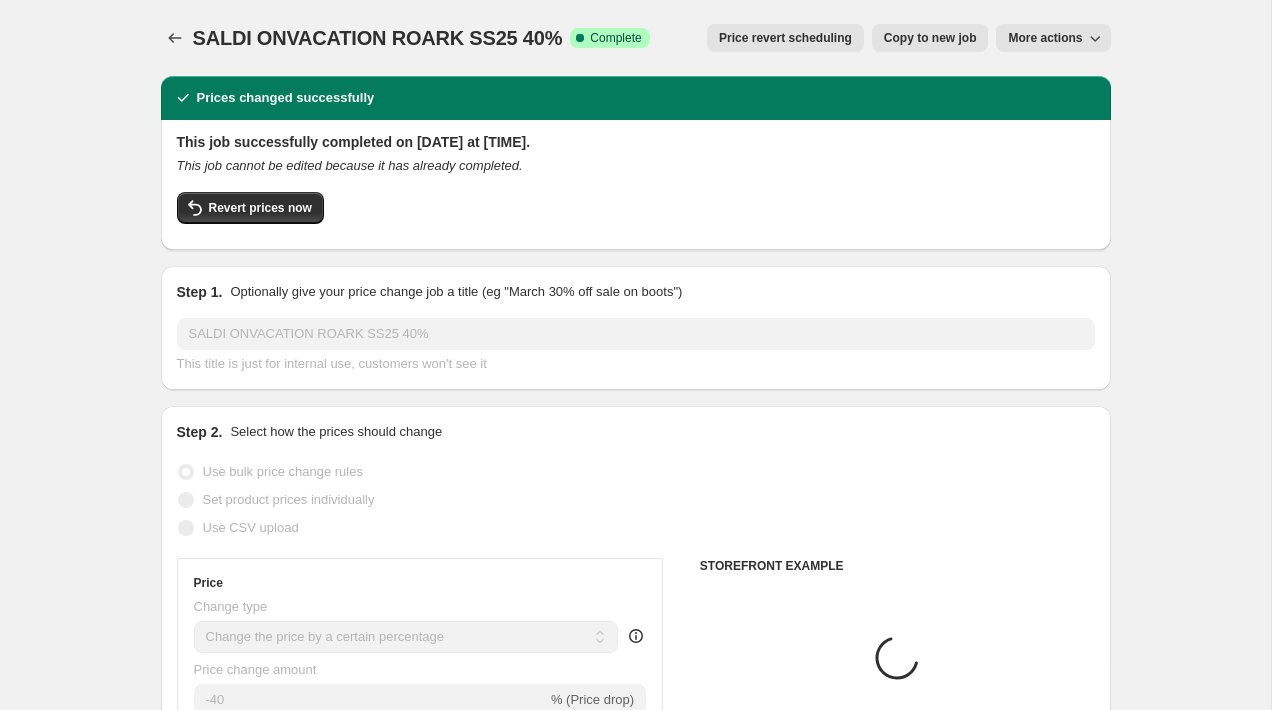 select on "collection" 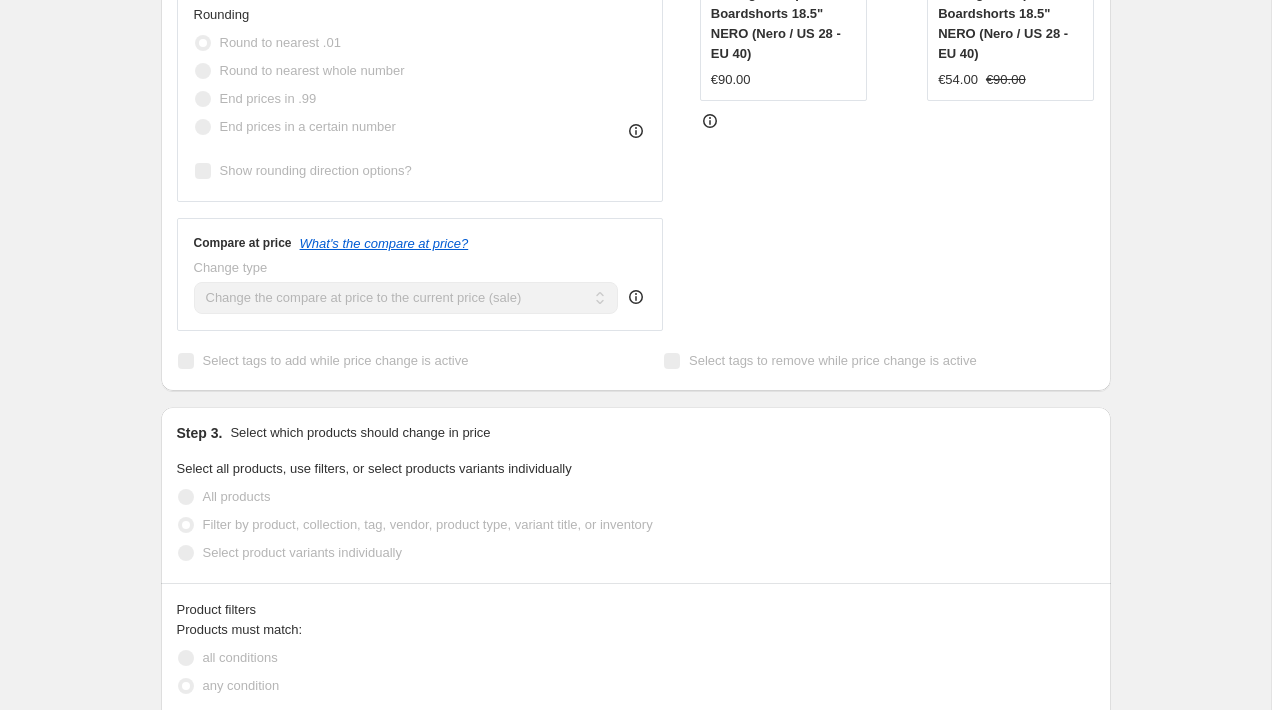 scroll, scrollTop: 715, scrollLeft: 0, axis: vertical 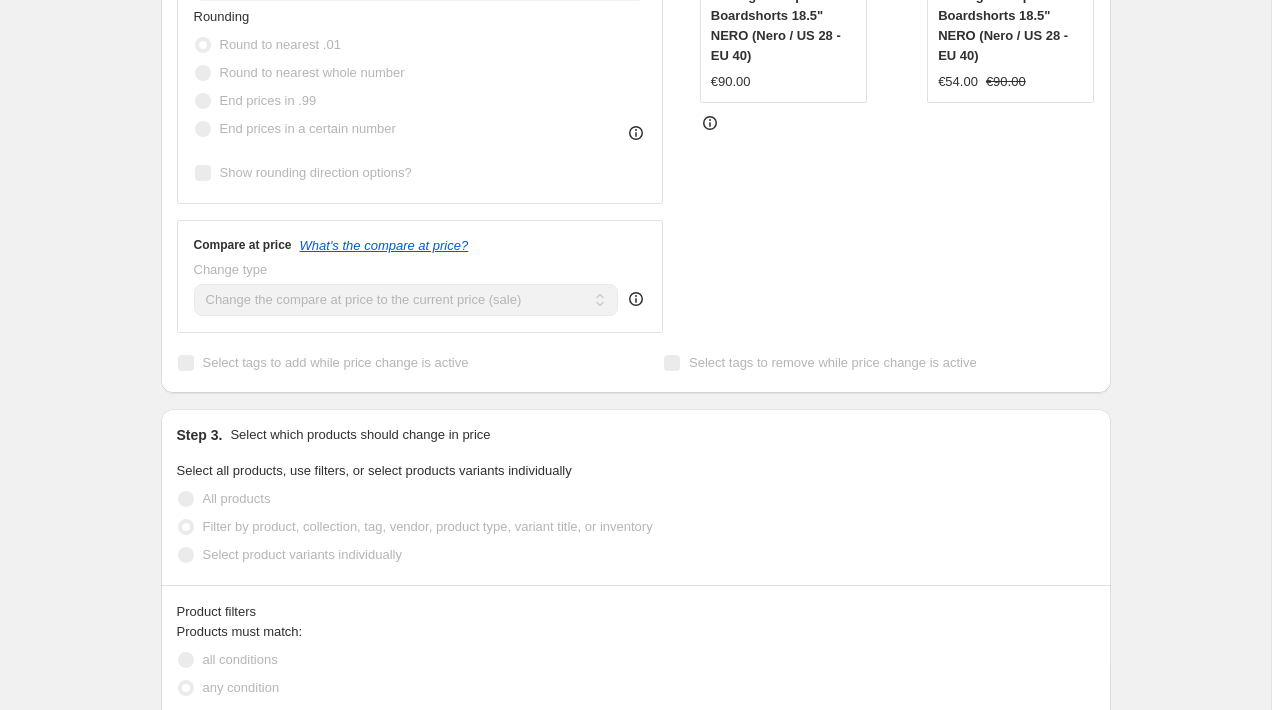 click on "STOREFRONT EXAMPLE Roark Costume Passage Hemp Boardshorts 18.5" NERO (Nero / US 28 - EU 40) €90.00 Changed to Roark Costume Passage Hemp Boardshorts 18.5" NERO (Nero / US 28 - EU 40) €54.00 €90.00" at bounding box center [897, 88] 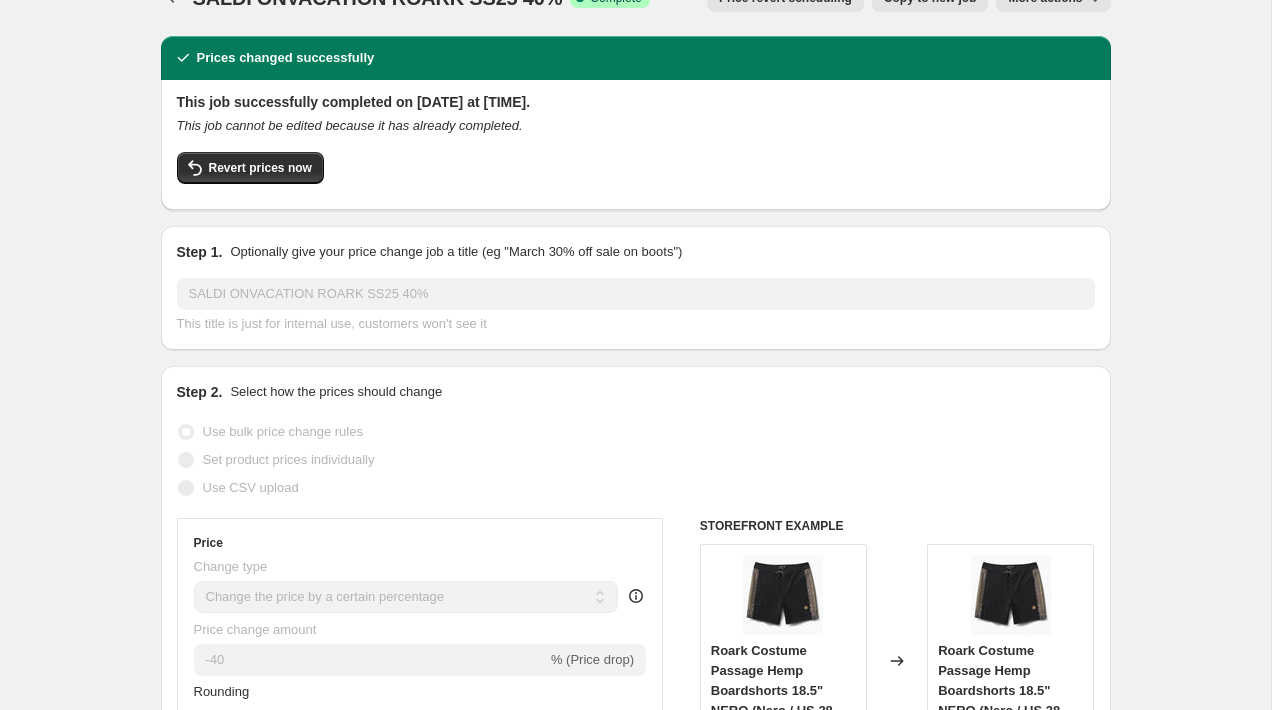 scroll, scrollTop: 0, scrollLeft: 0, axis: both 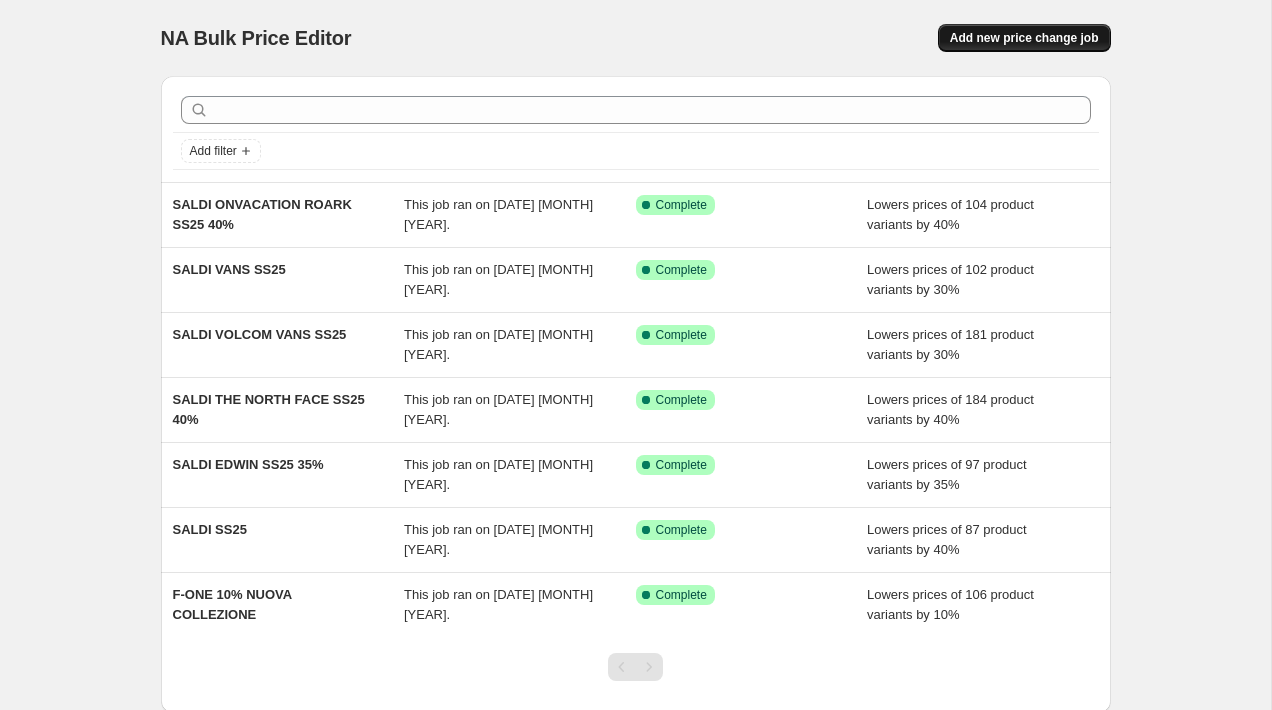 click on "Add new price change job" at bounding box center [1024, 38] 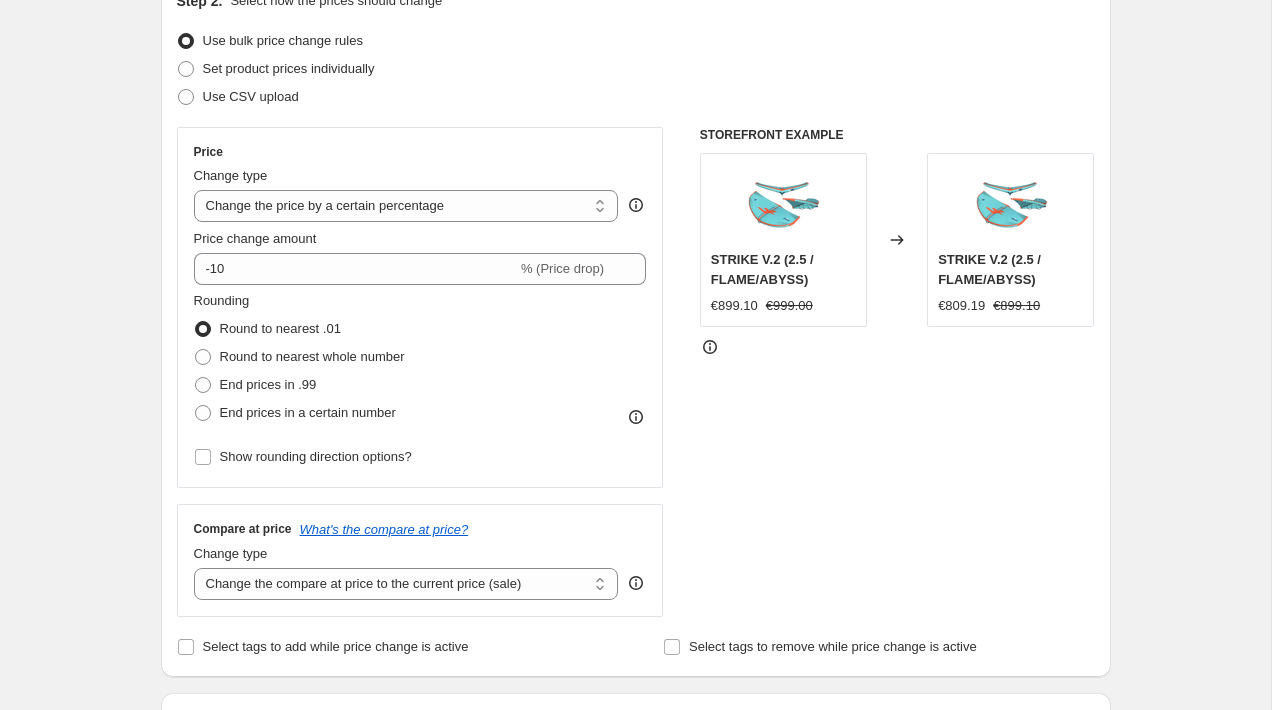 scroll, scrollTop: 243, scrollLeft: 0, axis: vertical 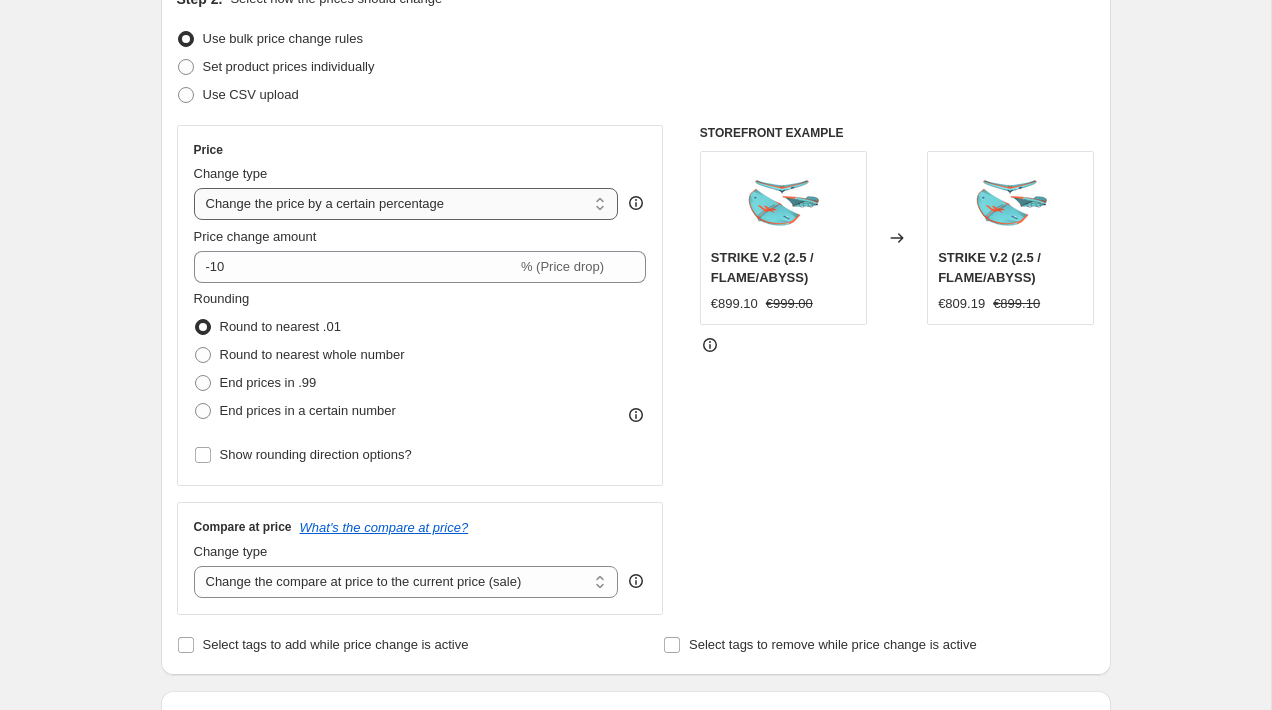 click on "Change the price to a certain amount Change the price by a certain amount Change the price by a certain percentage Change the price to the current compare at price (price before sale) Change the price by a certain amount relative to the compare at price Change the price by a certain percentage relative to the compare at price Don't change the price Change the price by a certain percentage relative to the cost per item Change price to certain cost margin" at bounding box center (406, 204) 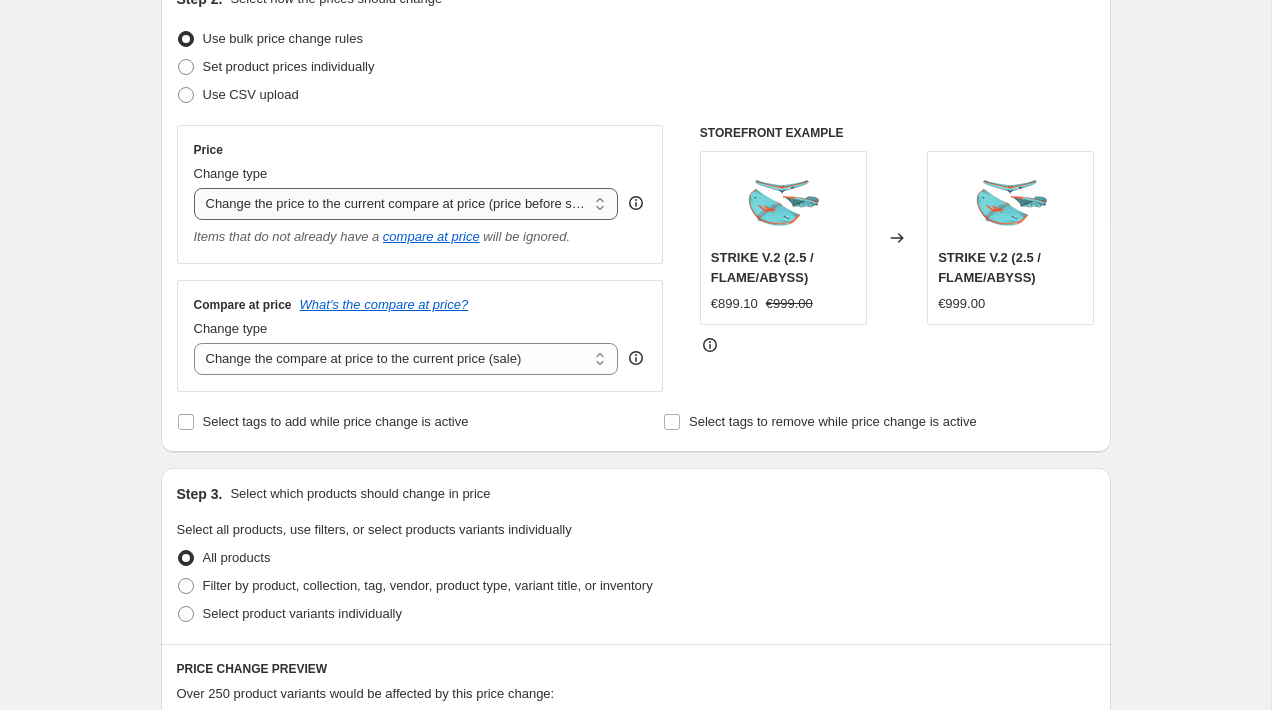 click on "Change the price to a certain amount Change the price by a certain amount Change the price by a certain percentage Change the price to the current compare at price (price before sale) Change the price by a certain amount relative to the compare at price Change the price by a certain percentage relative to the compare at price Don't change the price Change the price by a certain percentage relative to the cost per item Change price to certain cost margin" at bounding box center [406, 204] 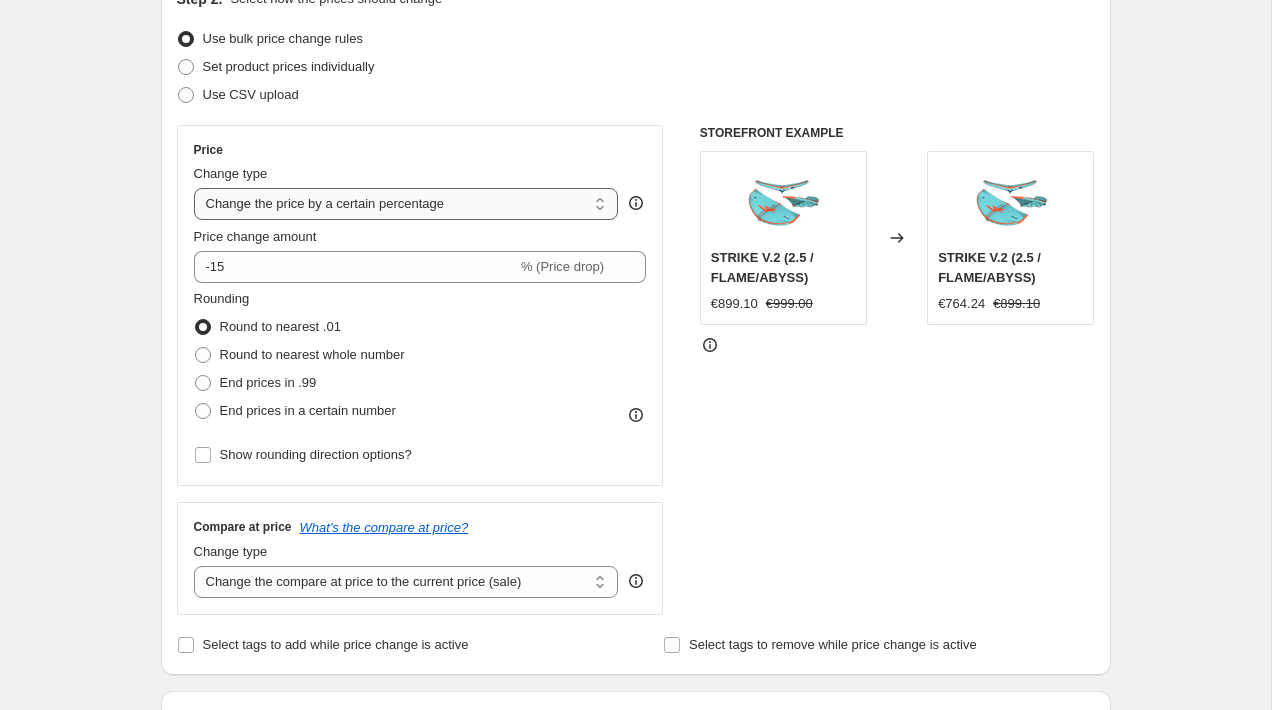 click on "Change the price to a certain amount Change the price by a certain amount Change the price by a certain percentage Change the price to the current compare at price (price before sale) Change the price by a certain amount relative to the compare at price Change the price by a certain percentage relative to the compare at price Don't change the price Change the price by a certain percentage relative to the cost per item Change price to certain cost margin" at bounding box center [406, 204] 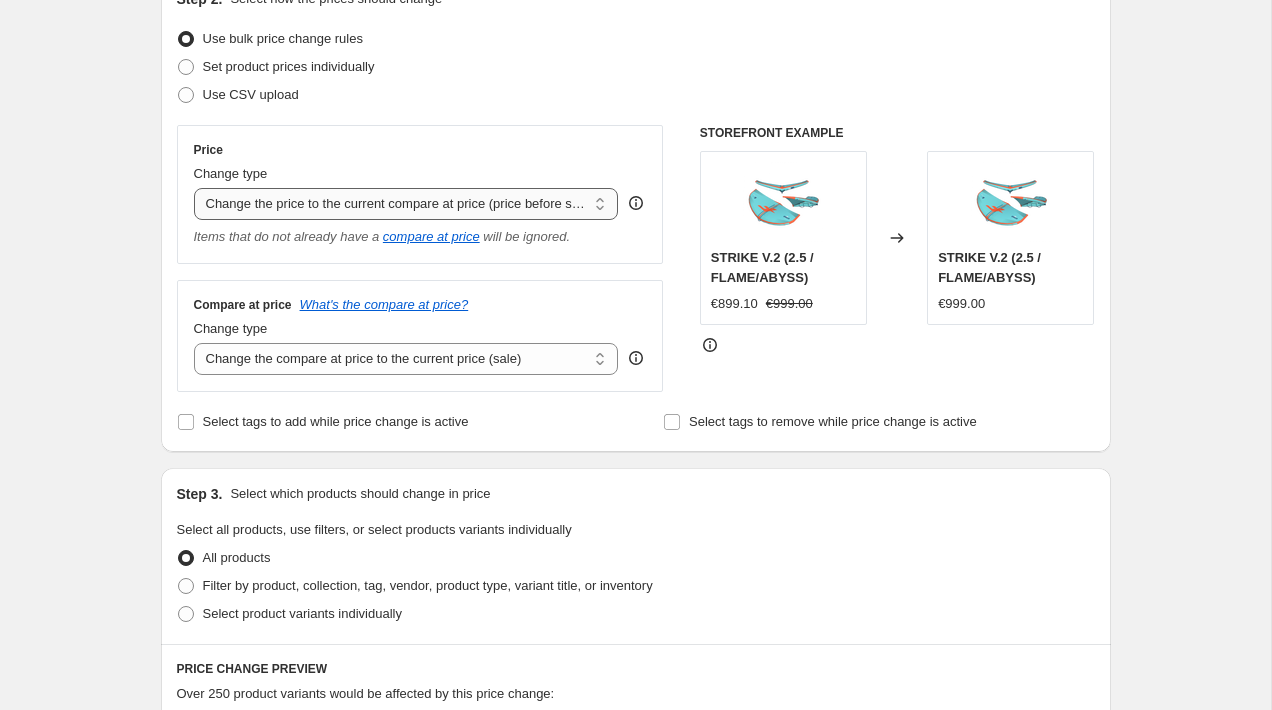 click on "Change the price to a certain amount Change the price by a certain amount Change the price by a certain percentage Change the price to the current compare at price (price before sale) Change the price by a certain amount relative to the compare at price Change the price by a certain percentage relative to the compare at price Don't change the price Change the price by a certain percentage relative to the cost per item Change price to certain cost margin" at bounding box center (406, 204) 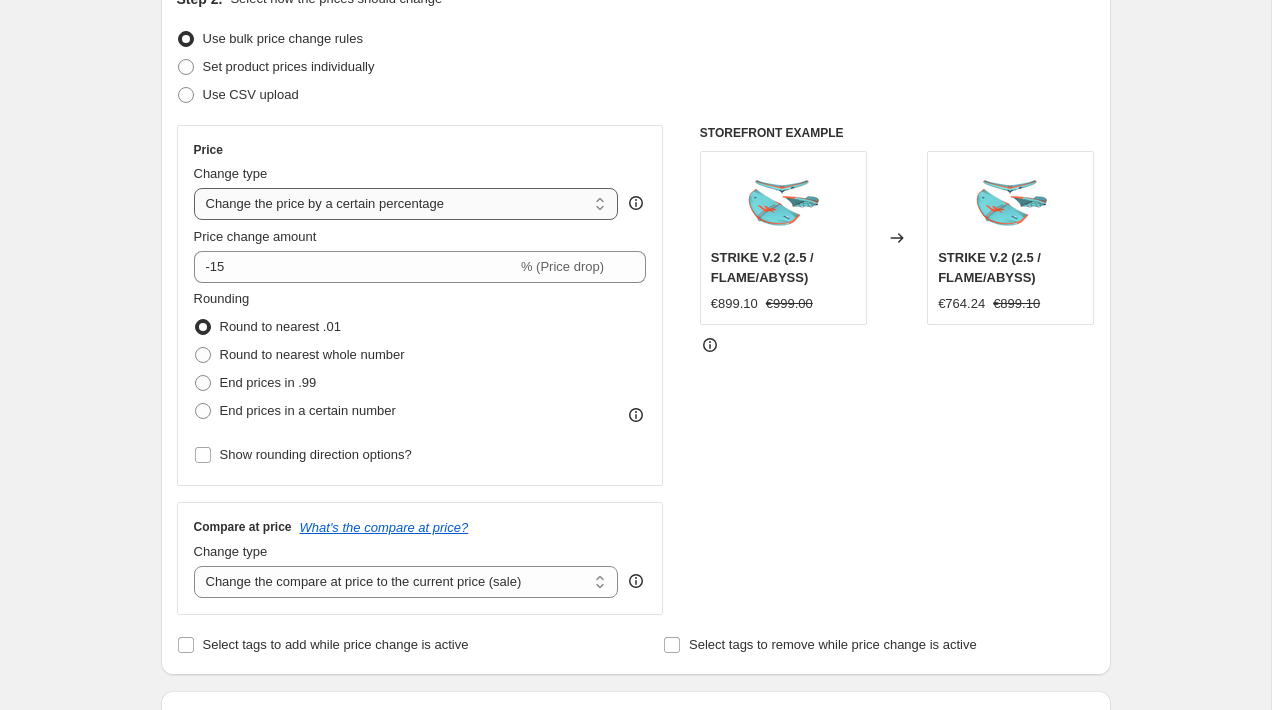 click on "Change the price to a certain amount Change the price by a certain amount Change the price by a certain percentage Change the price to the current compare at price (price before sale) Change the price by a certain amount relative to the compare at price Change the price by a certain percentage relative to the compare at price Don't change the price Change the price by a certain percentage relative to the cost per item Change price to certain cost margin" at bounding box center [406, 204] 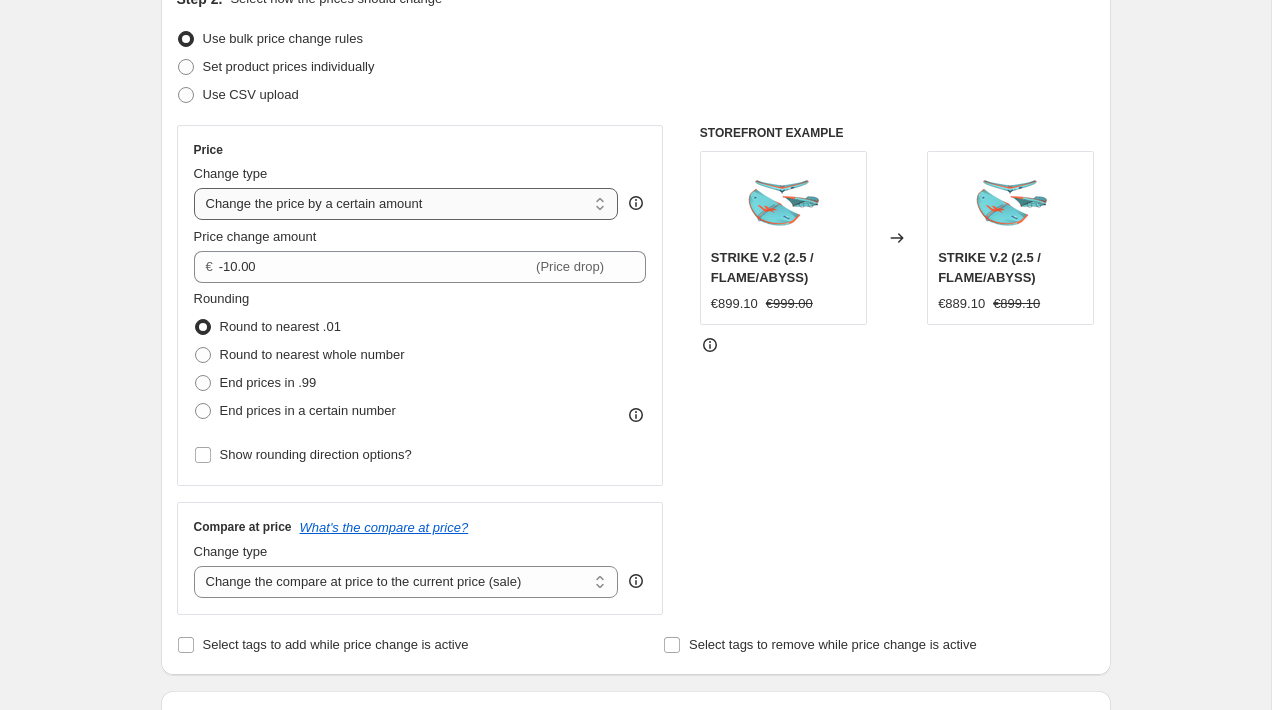 click on "Change the price to a certain amount Change the price by a certain amount Change the price by a certain percentage Change the price to the current compare at price (price before sale) Change the price by a certain amount relative to the compare at price Change the price by a certain percentage relative to the compare at price Don't change the price Change the price by a certain percentage relative to the cost per item Change price to certain cost margin" at bounding box center [406, 204] 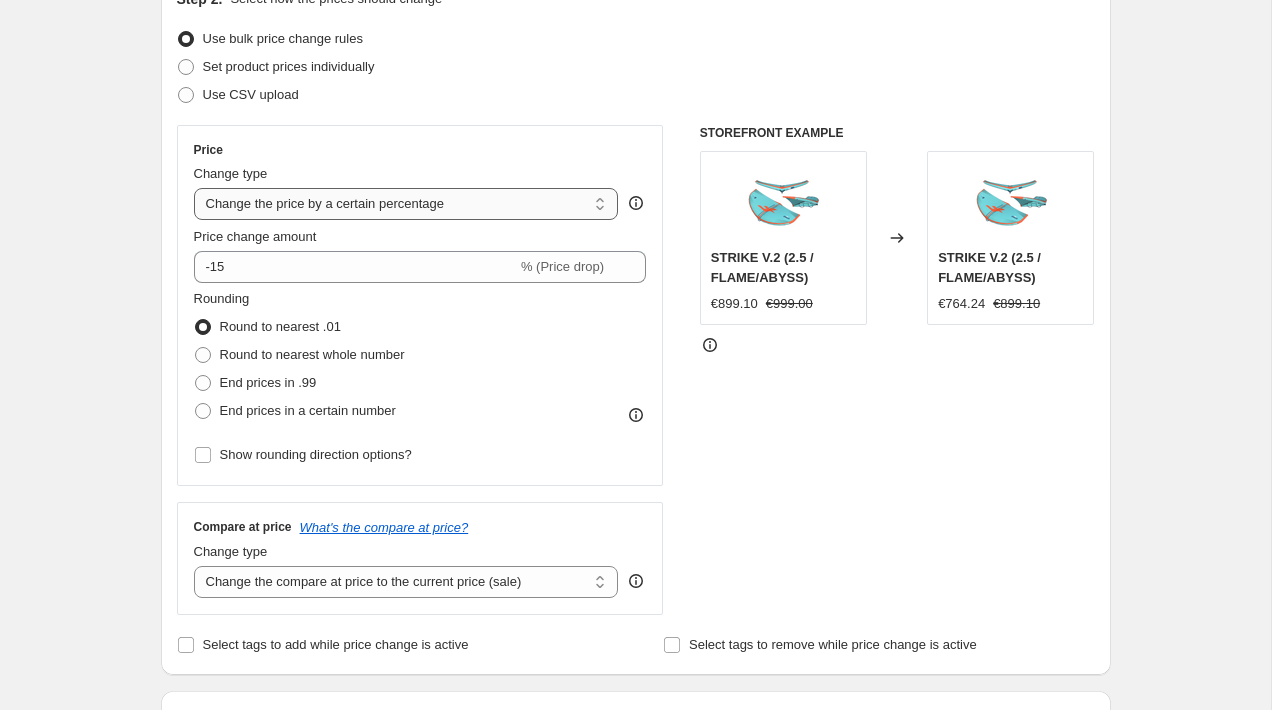 click on "Change the price to a certain amount Change the price by a certain amount Change the price by a certain percentage Change the price to the current compare at price (price before sale) Change the price by a certain amount relative to the compare at price Change the price by a certain percentage relative to the compare at price Don't change the price Change the price by a certain percentage relative to the cost per item Change price to certain cost margin" at bounding box center (406, 204) 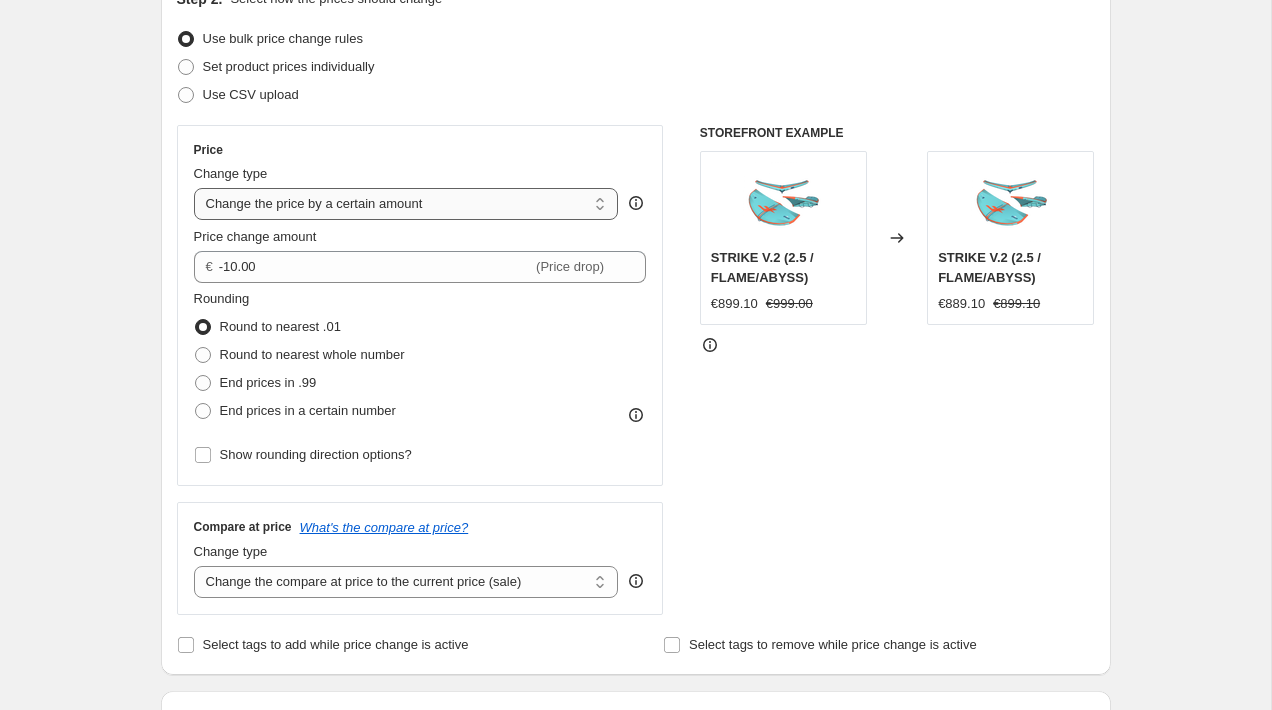 click on "Change the price to a certain amount Change the price by a certain amount Change the price by a certain percentage Change the price to the current compare at price (price before sale) Change the price by a certain amount relative to the compare at price Change the price by a certain percentage relative to the compare at price Don't change the price Change the price by a certain percentage relative to the cost per item Change price to certain cost margin" at bounding box center (406, 204) 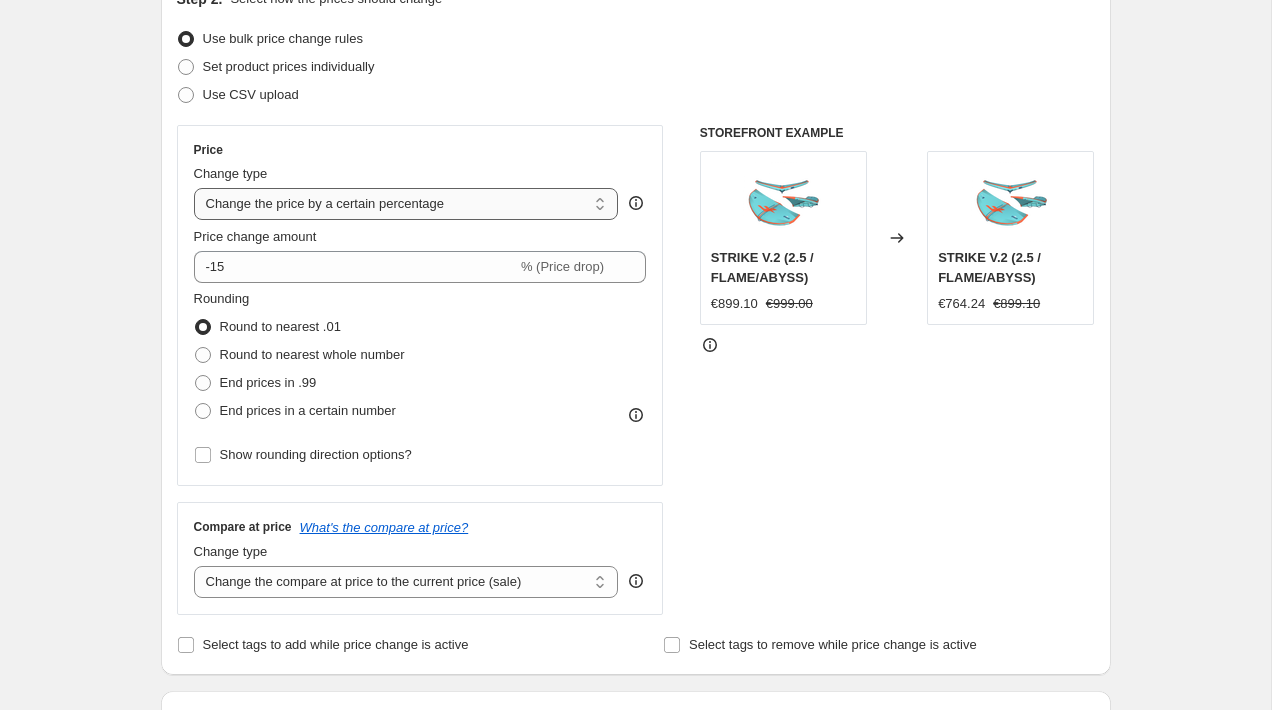 click on "Change the price to a certain amount Change the price by a certain amount Change the price by a certain percentage Change the price to the current compare at price (price before sale) Change the price by a certain amount relative to the compare at price Change the price by a certain percentage relative to the compare at price Don't change the price Change the price by a certain percentage relative to the cost per item Change price to certain cost margin" at bounding box center (406, 204) 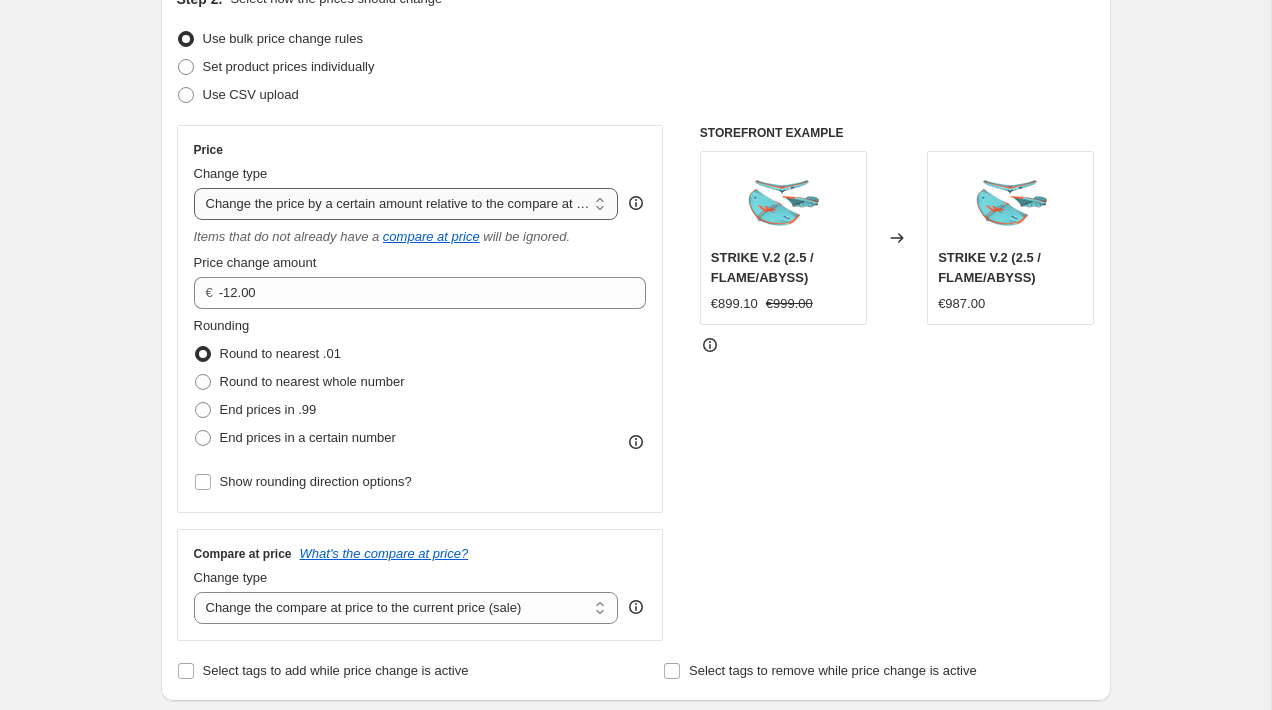click on "Change the price to a certain amount Change the price by a certain amount Change the price by a certain percentage Change the price to the current compare at price (price before sale) Change the price by a certain amount relative to the compare at price Change the price by a certain percentage relative to the compare at price Don't change the price Change the price by a certain percentage relative to the cost per item Change price to certain cost margin" at bounding box center [406, 204] 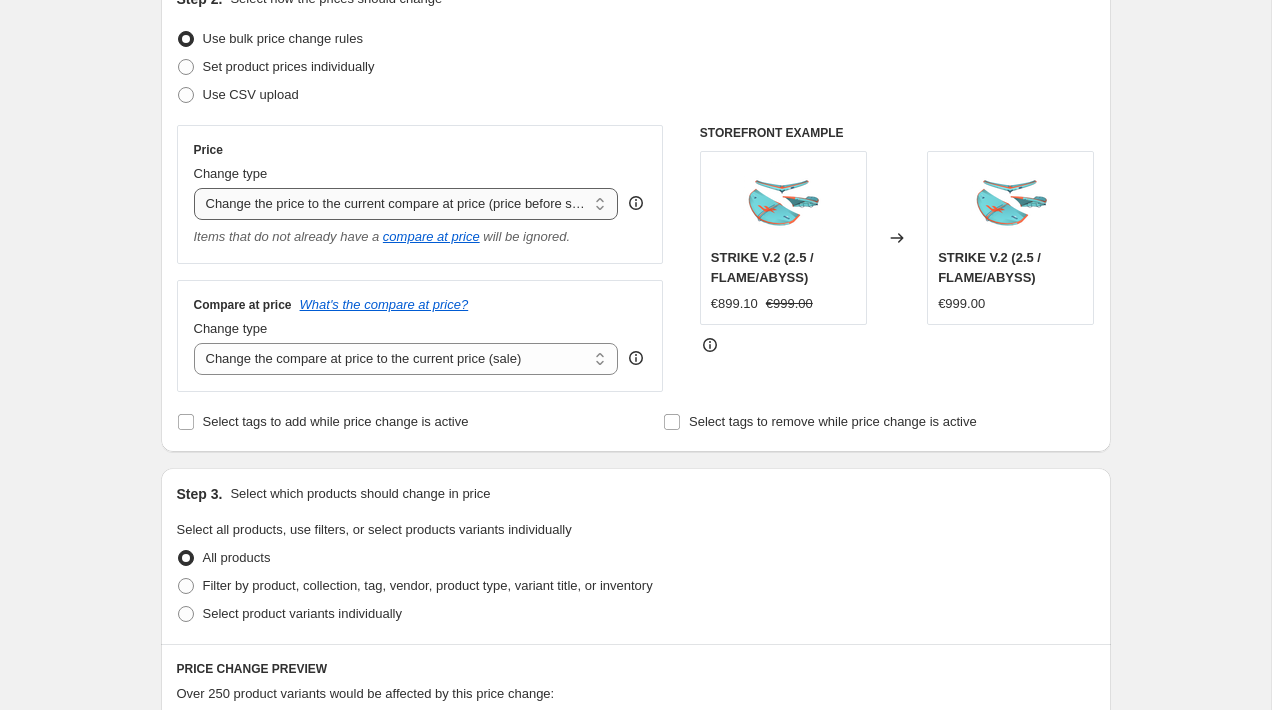 click on "Change the price to a certain amount Change the price by a certain amount Change the price by a certain percentage Change the price to the current compare at price (price before sale) Change the price by a certain amount relative to the compare at price Change the price by a certain percentage relative to the compare at price Don't change the price Change the price by a certain percentage relative to the cost per item Change price to certain cost margin" at bounding box center (406, 204) 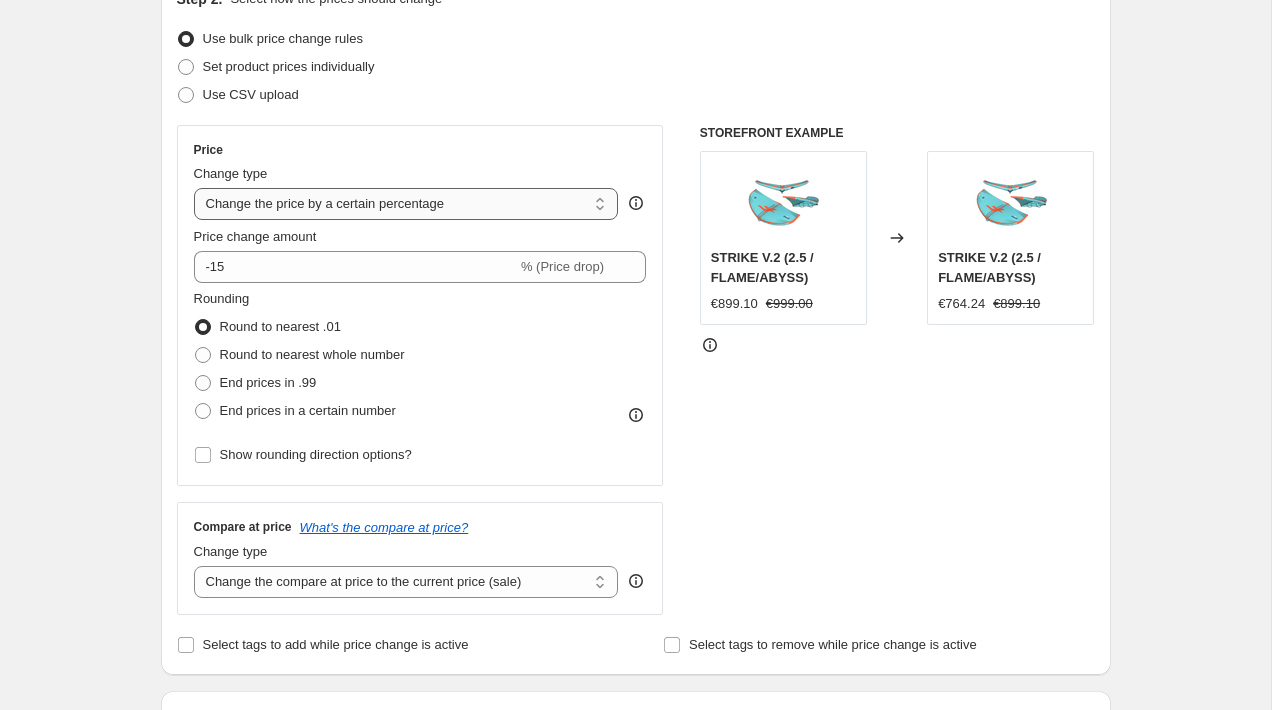 click on "Change the price to a certain amount Change the price by a certain amount Change the price by a certain percentage Change the price to the current compare at price (price before sale) Change the price by a certain amount relative to the compare at price Change the price by a certain percentage relative to the compare at price Don't change the price Change the price by a certain percentage relative to the cost per item Change price to certain cost margin" at bounding box center [406, 204] 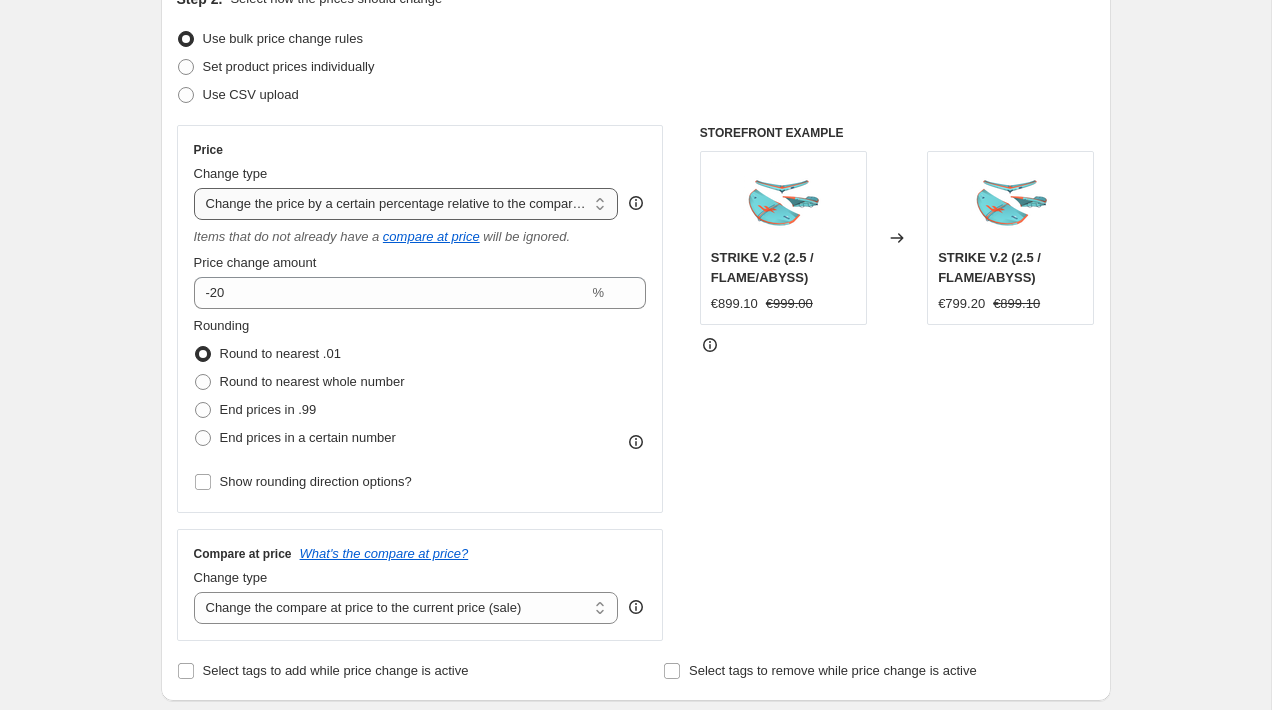click on "Change the price to a certain amount Change the price by a certain amount Change the price by a certain percentage Change the price to the current compare at price (price before sale) Change the price by a certain amount relative to the compare at price Change the price by a certain percentage relative to the compare at price Don't change the price Change the price by a certain percentage relative to the cost per item Change price to certain cost margin" at bounding box center [406, 204] 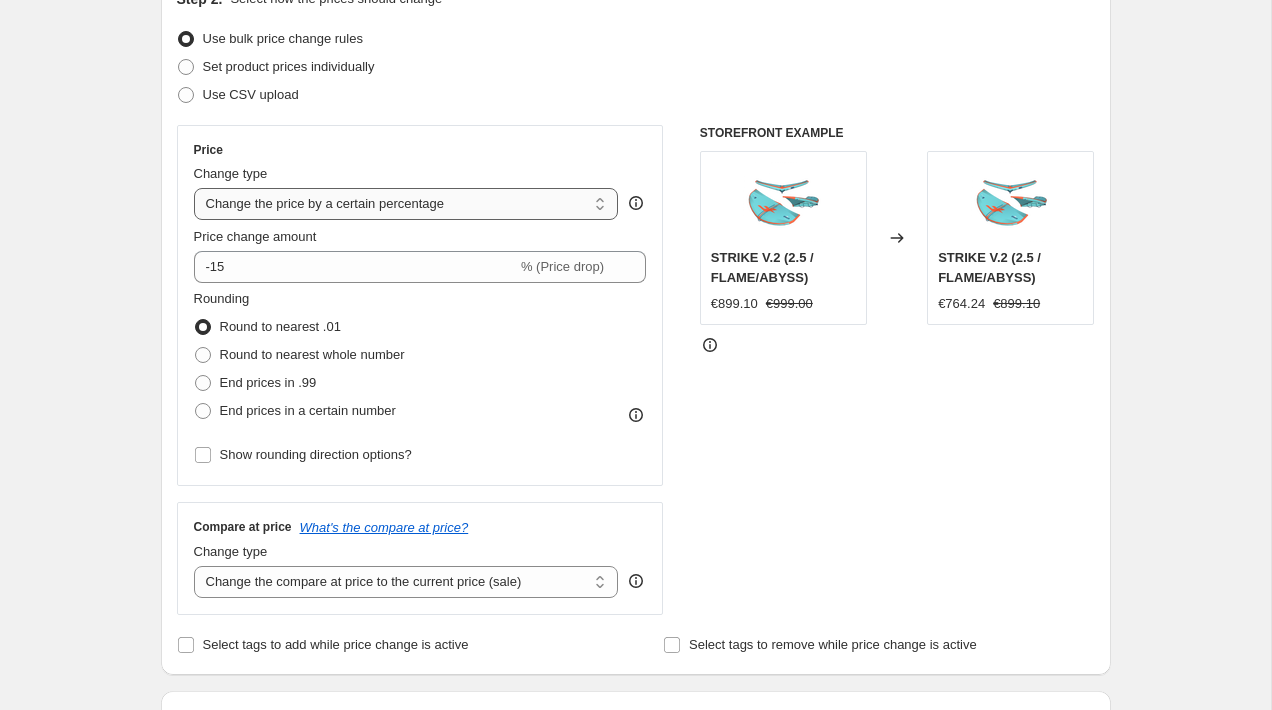 click on "Change the price to a certain amount Change the price by a certain amount Change the price by a certain percentage Change the price to the current compare at price (price before sale) Change the price by a certain amount relative to the compare at price Change the price by a certain percentage relative to the compare at price Don't change the price Change the price by a certain percentage relative to the cost per item Change price to certain cost margin" at bounding box center [406, 204] 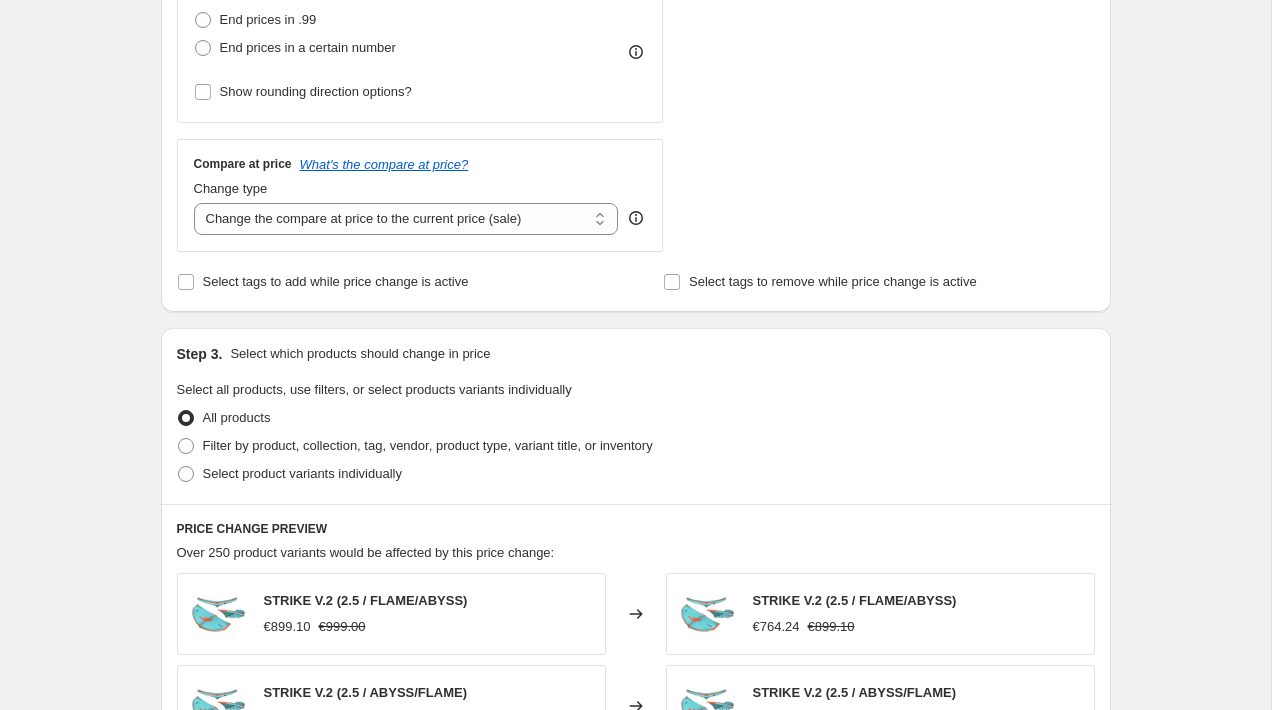 scroll, scrollTop: 604, scrollLeft: 0, axis: vertical 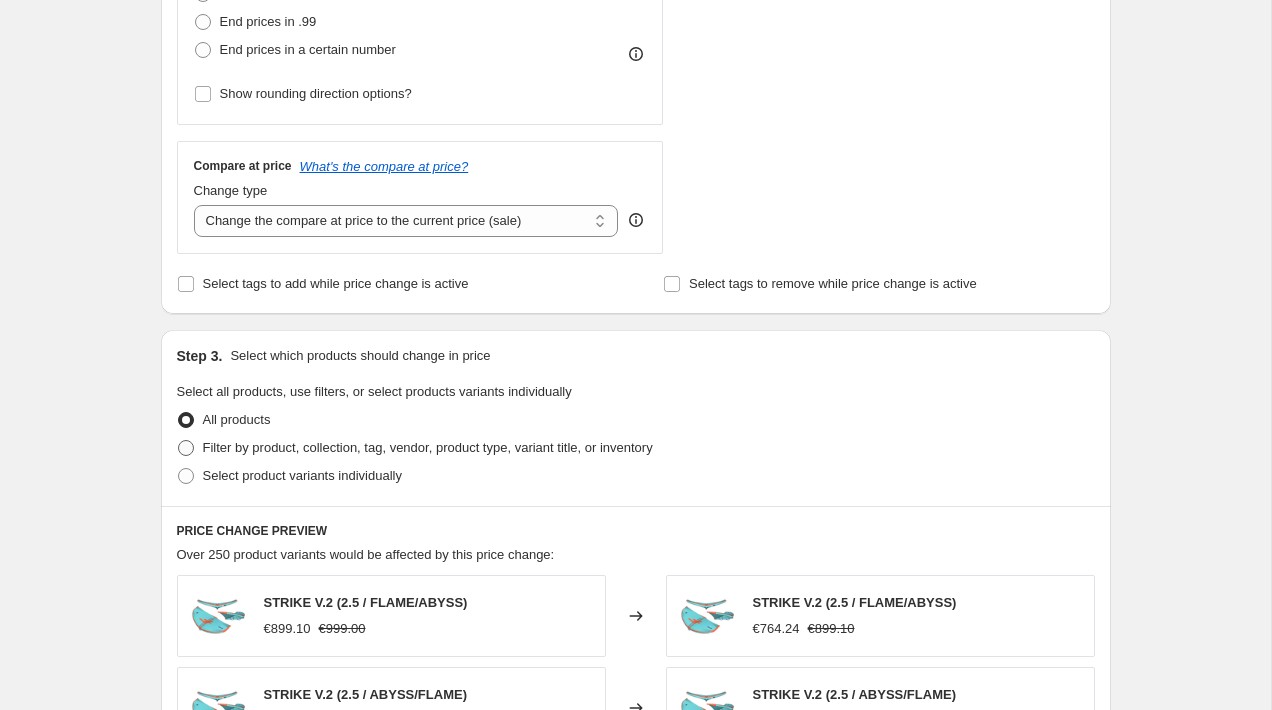 click at bounding box center (186, 448) 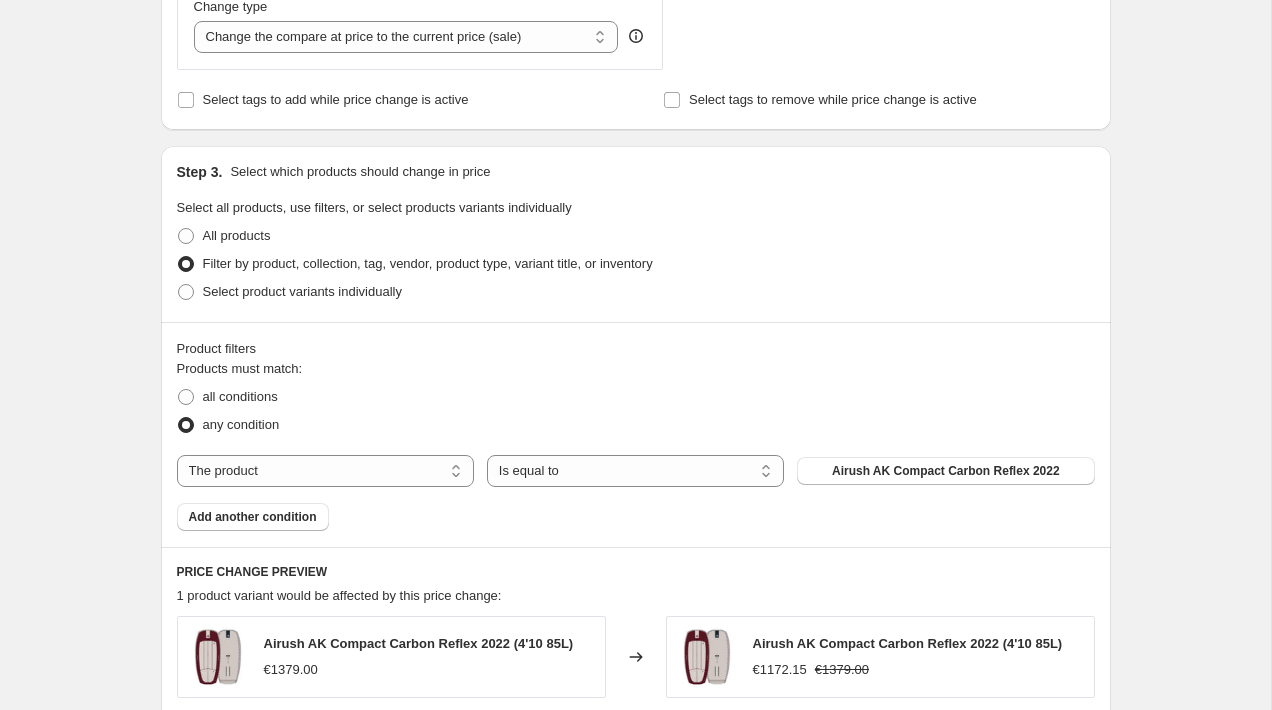 scroll, scrollTop: 789, scrollLeft: 0, axis: vertical 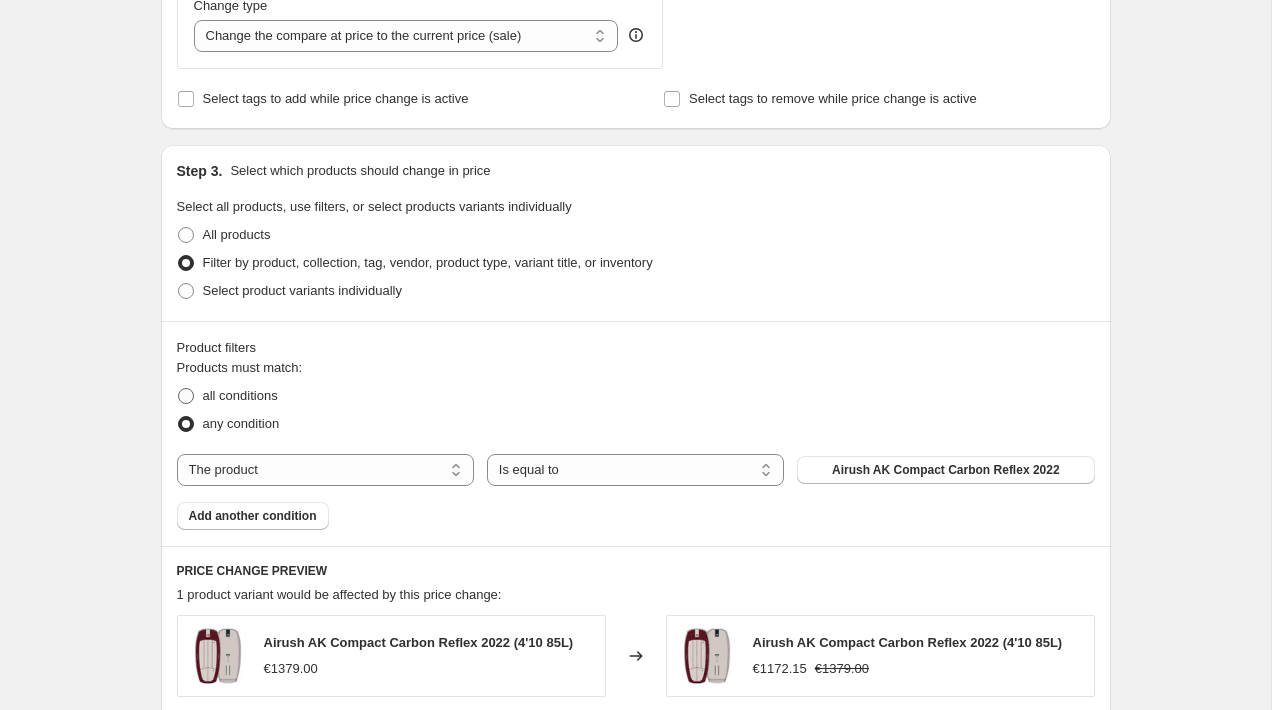 click at bounding box center (186, 396) 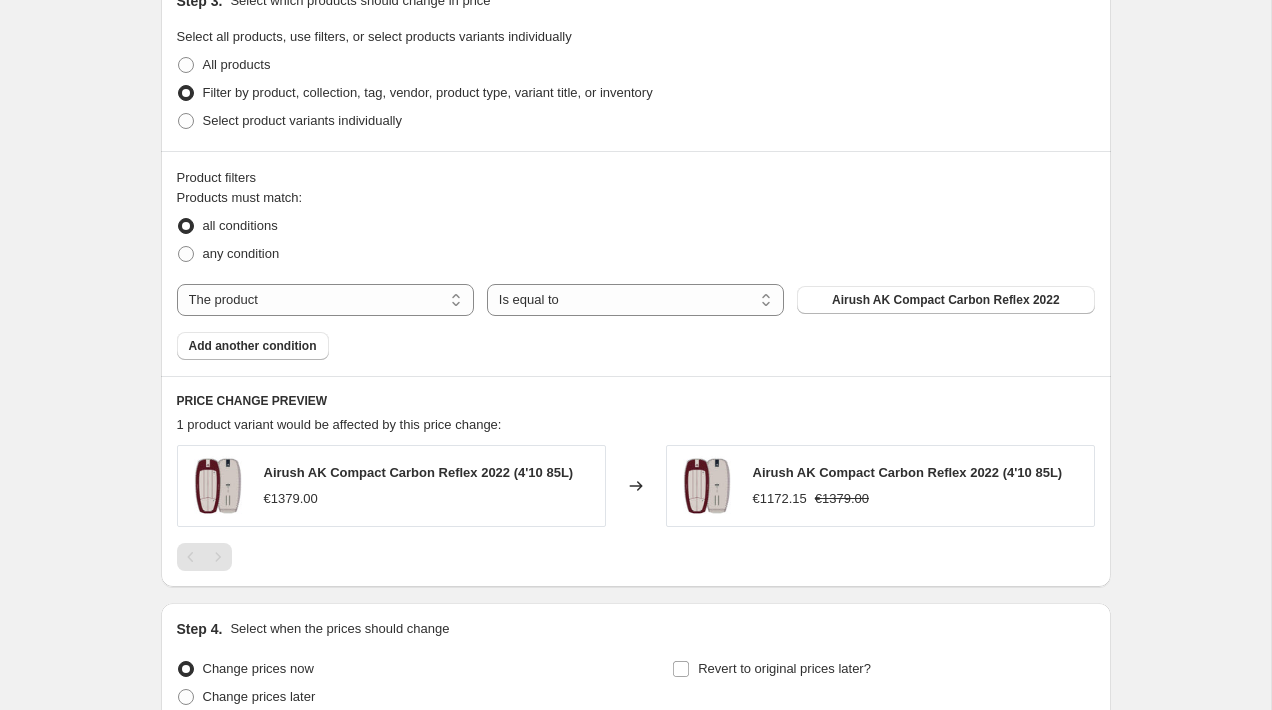 scroll, scrollTop: 961, scrollLeft: 0, axis: vertical 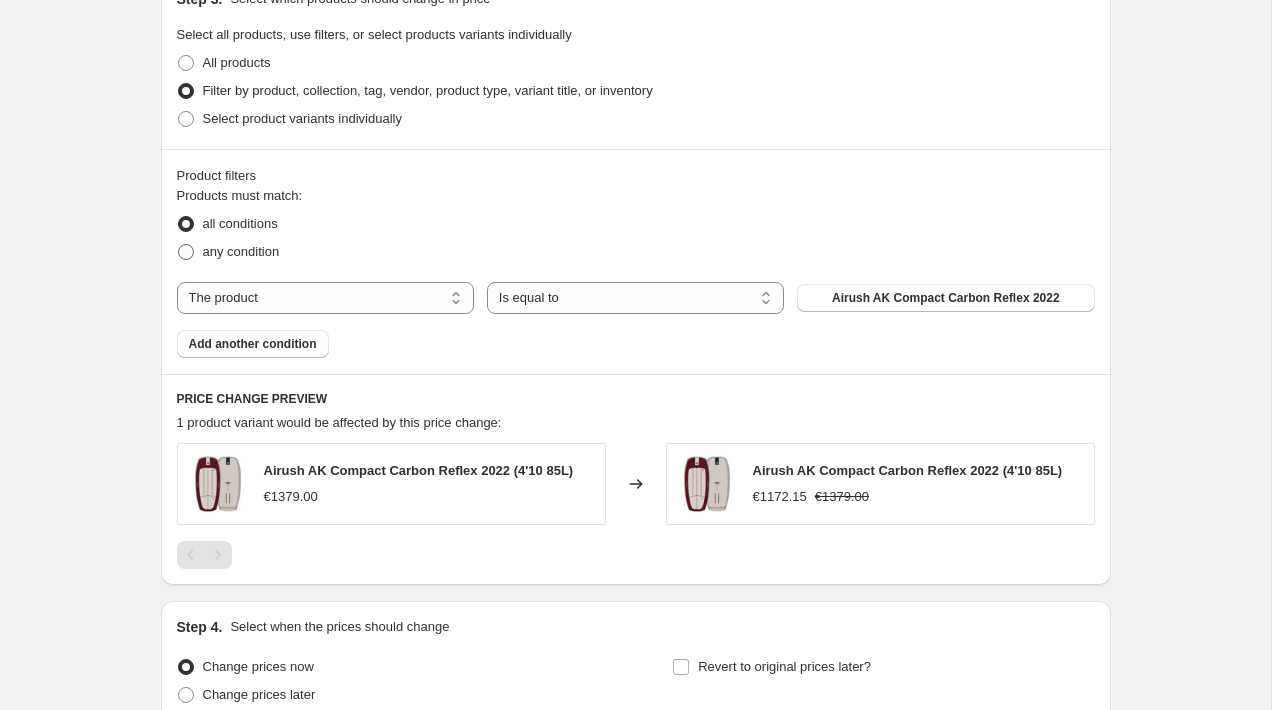 click at bounding box center [186, 252] 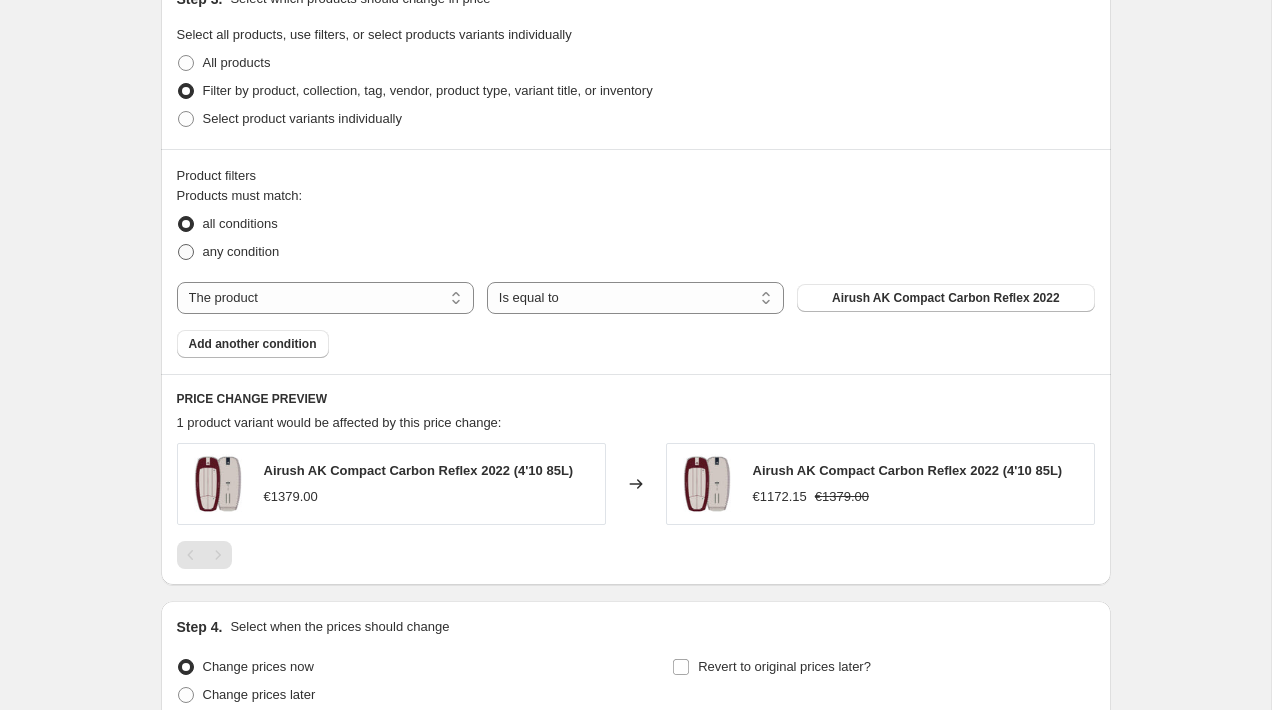 radio on "true" 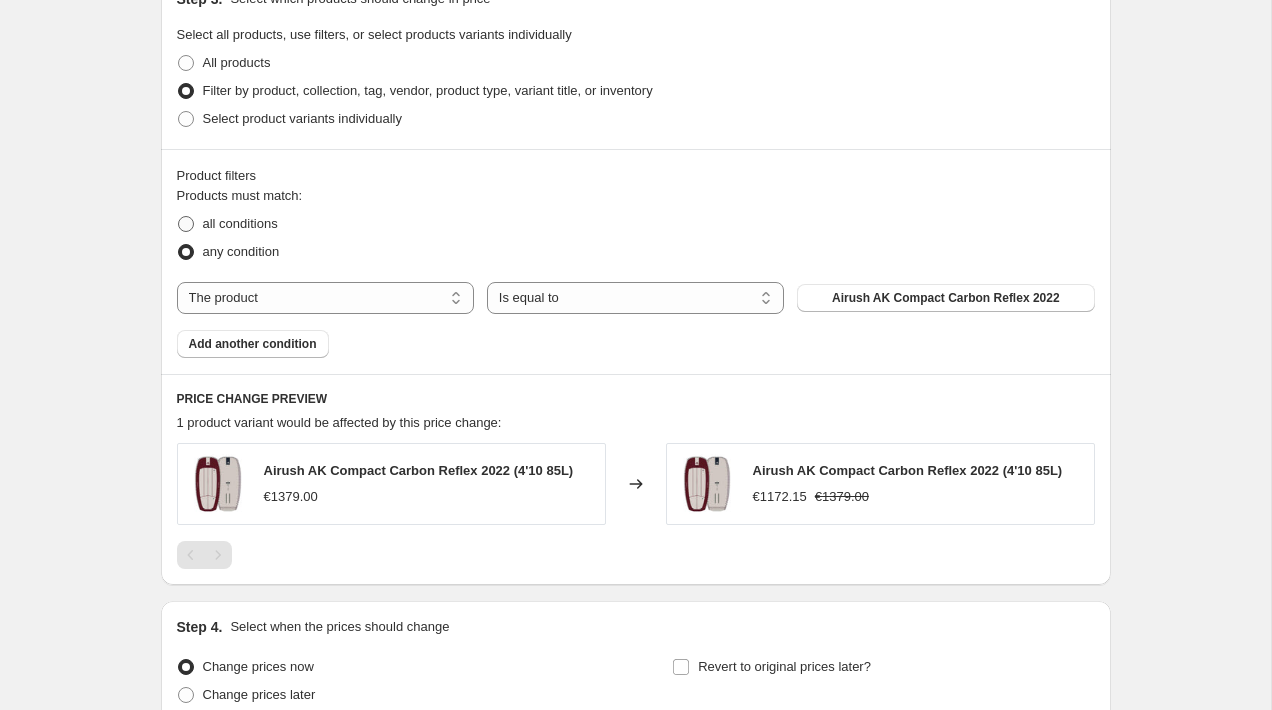 click at bounding box center (186, 224) 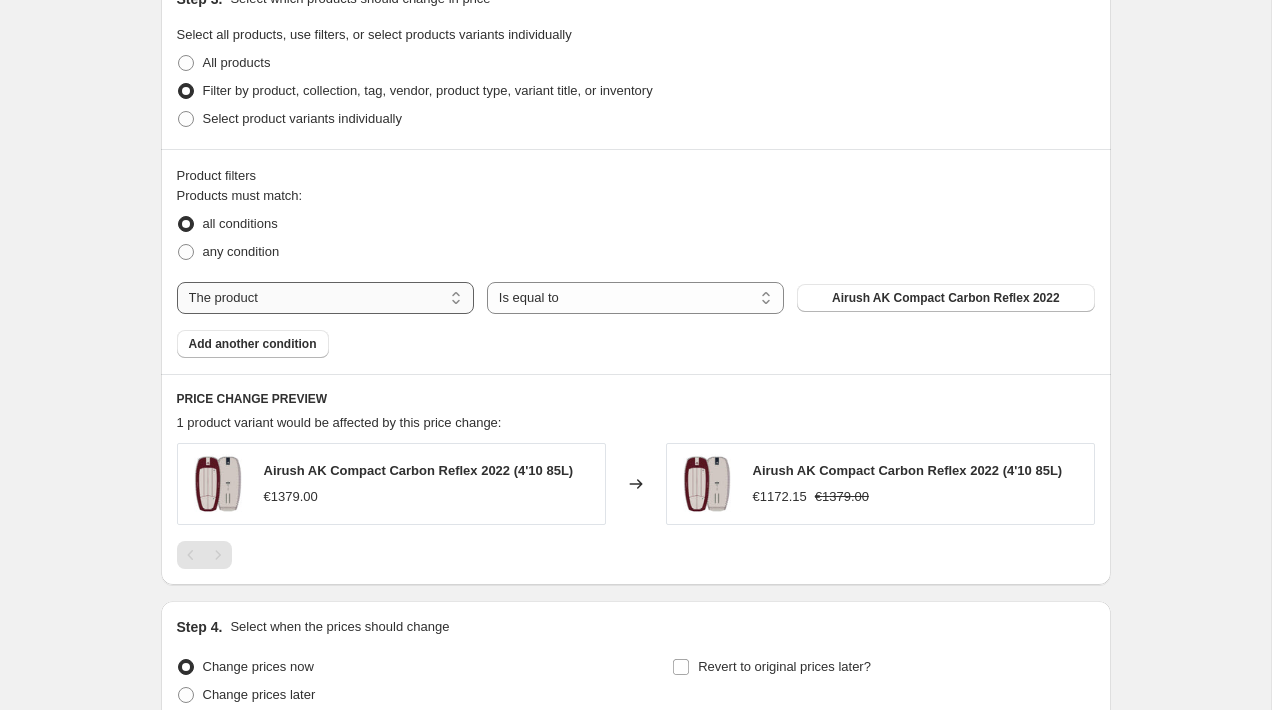 click on "The product The product's collection The product's tag The product's vendor The product's type The product's status The variant's title Inventory quantity" at bounding box center (325, 298) 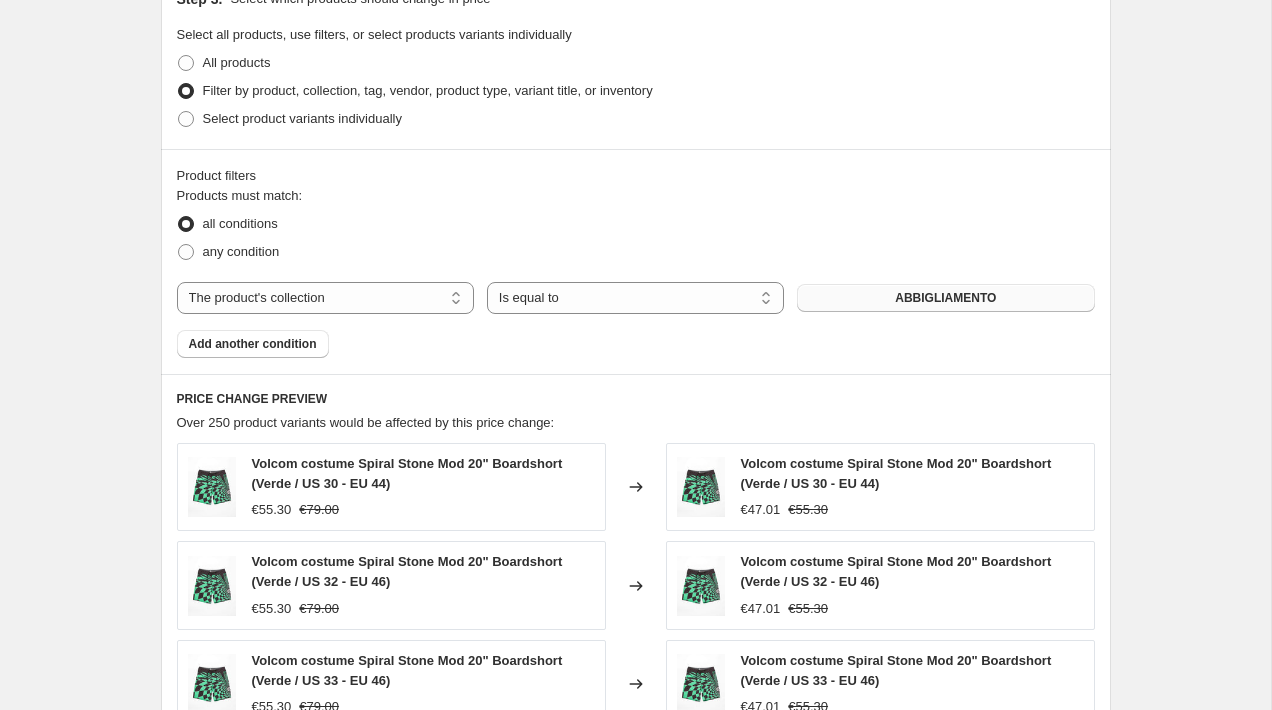 click on "ABBIGLIAMENTO" at bounding box center (945, 298) 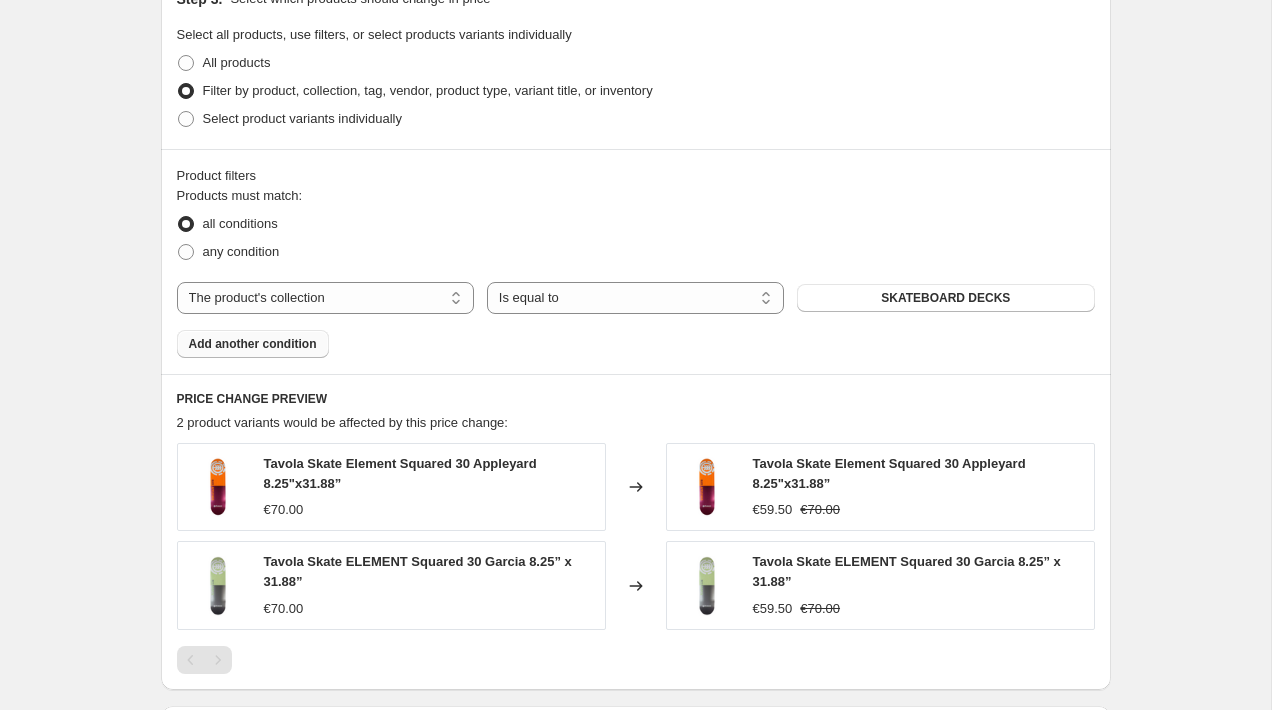 click on "Add another condition" at bounding box center [253, 344] 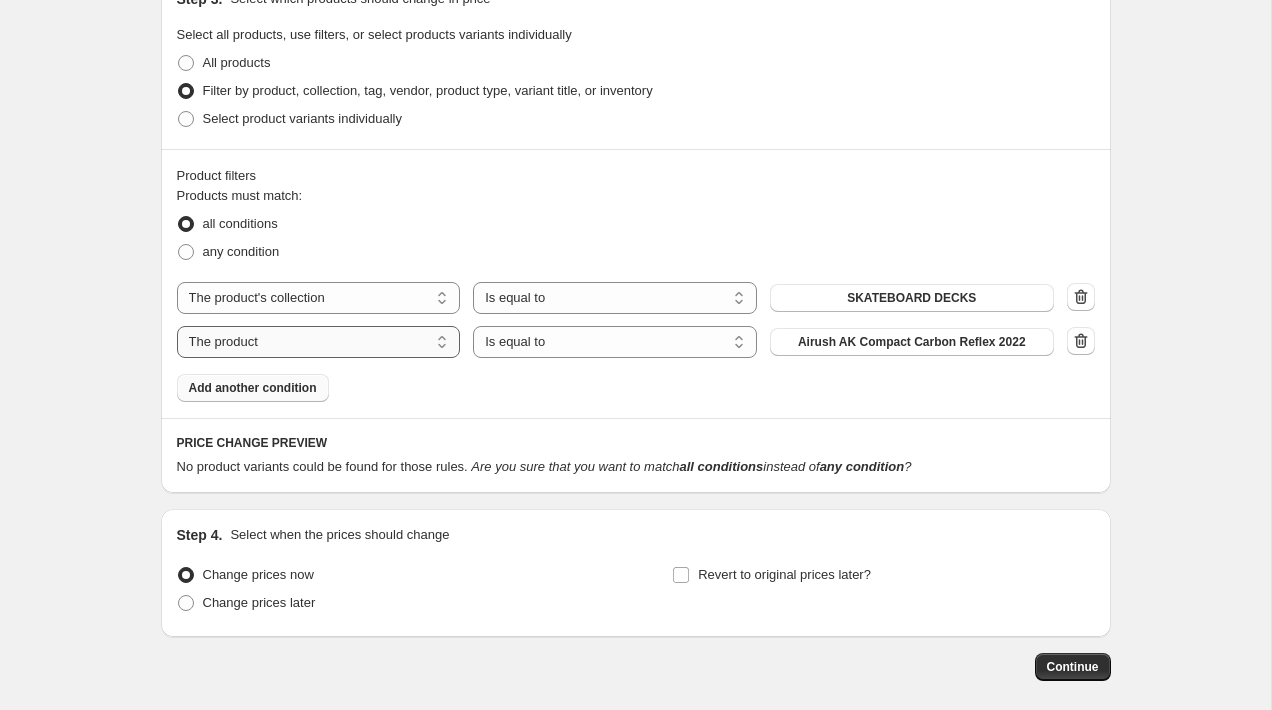 click on "The product The product's collection The product's tag The product's vendor The product's type The product's status The variant's title Inventory quantity" at bounding box center (319, 342) 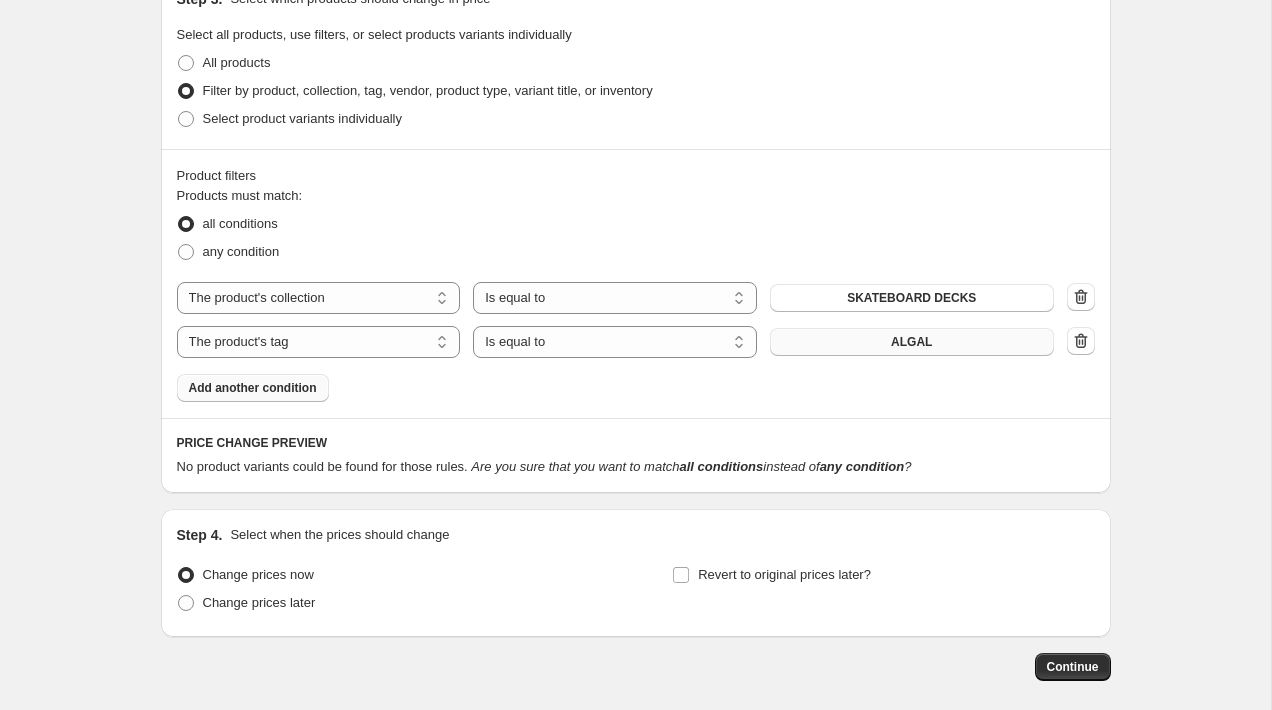 click on "ALGAL" at bounding box center [911, 342] 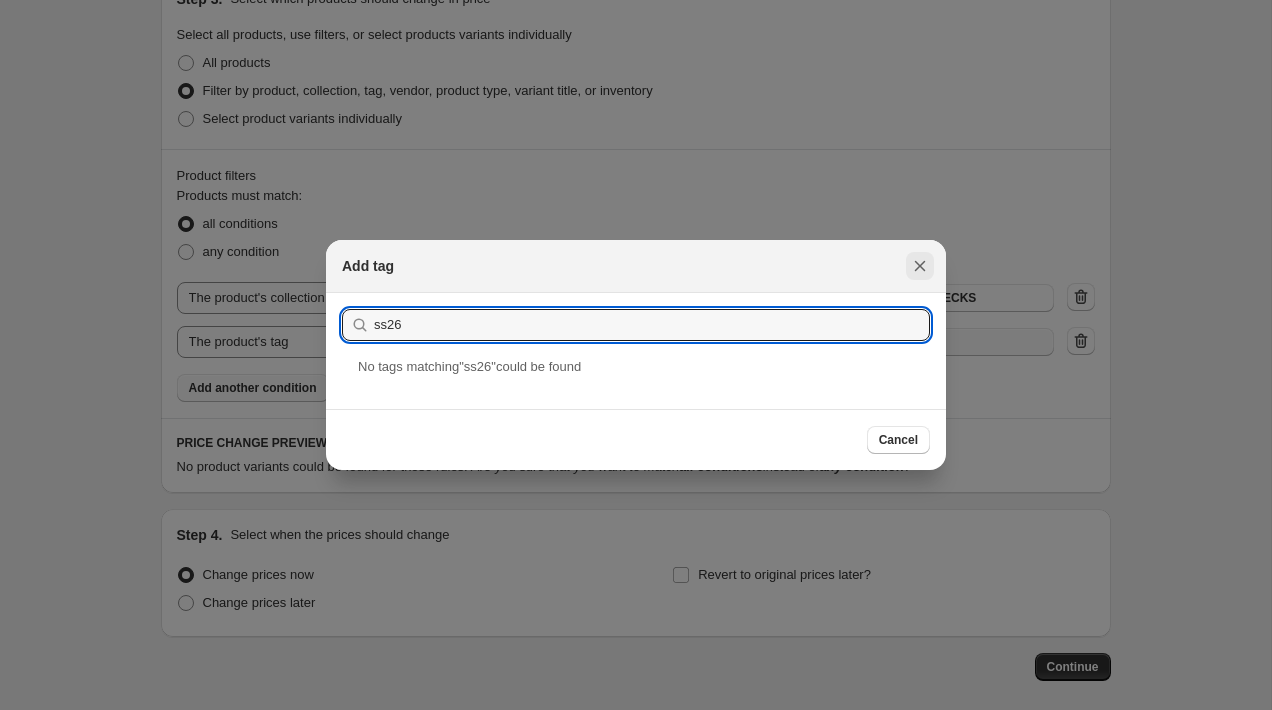 type on "ss26" 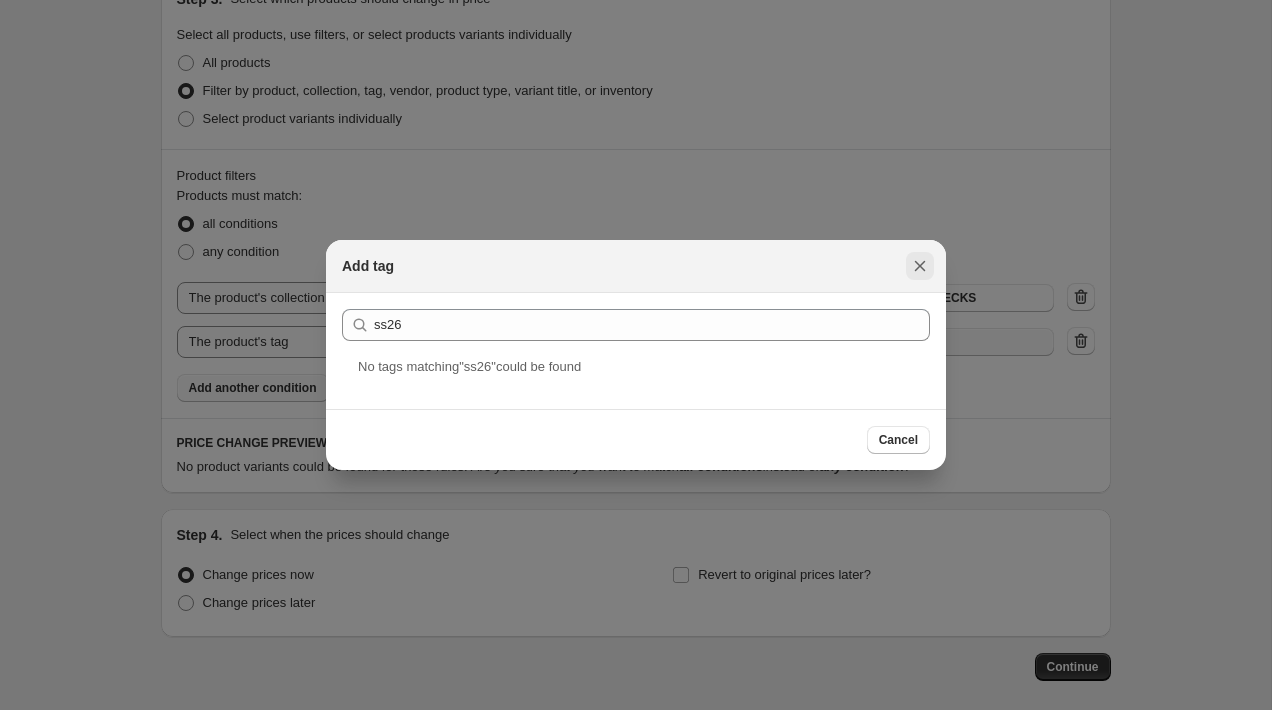 click 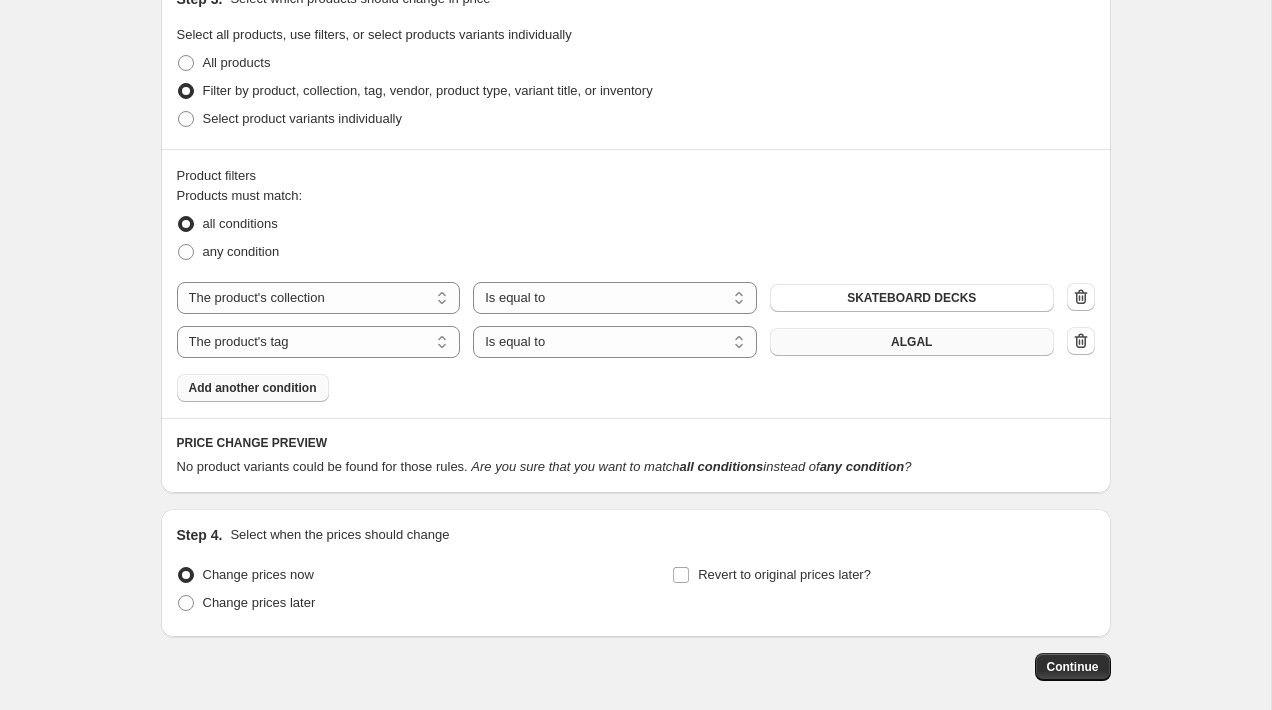 click on "ALGAL" at bounding box center [911, 342] 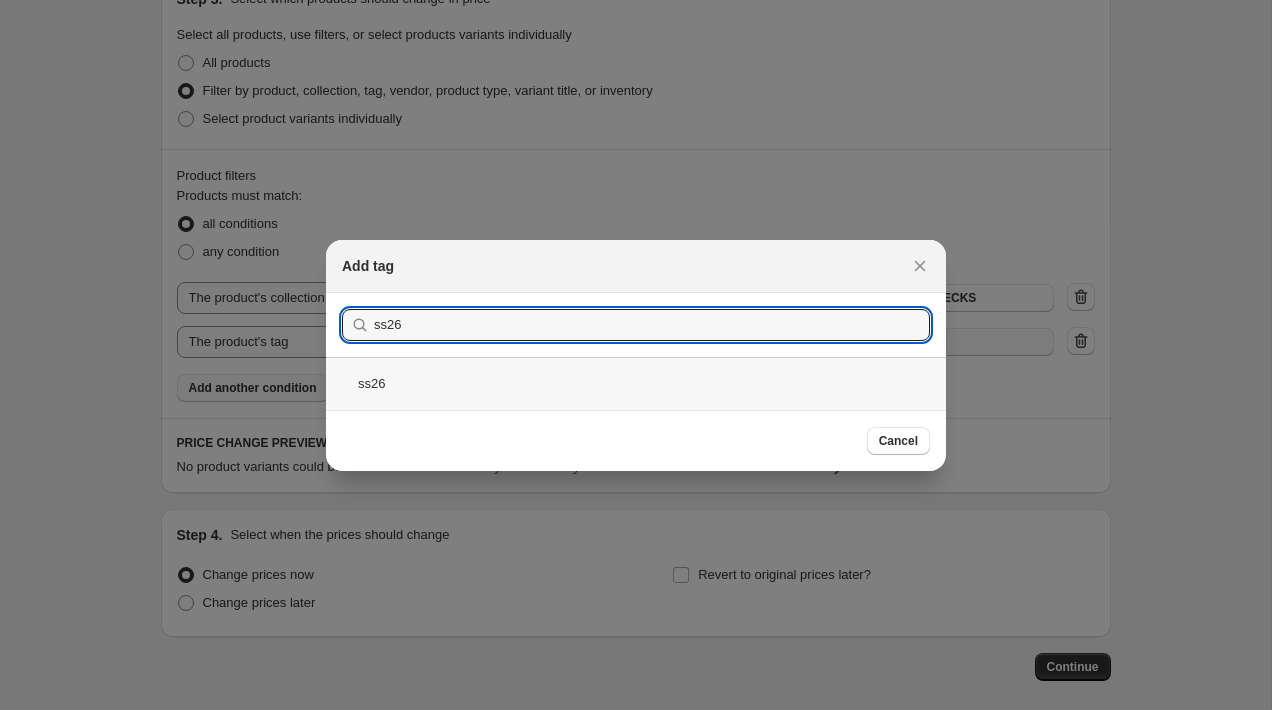 type on "ss26" 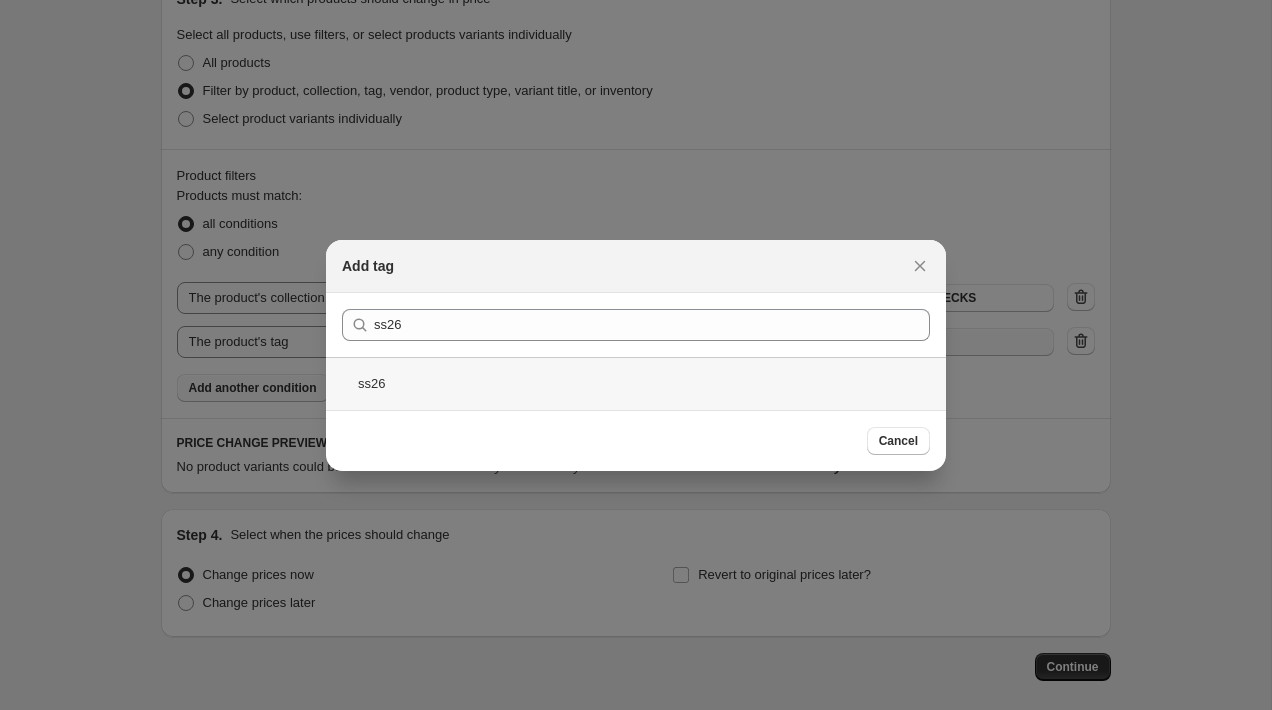 click on "ss26" at bounding box center (636, 383) 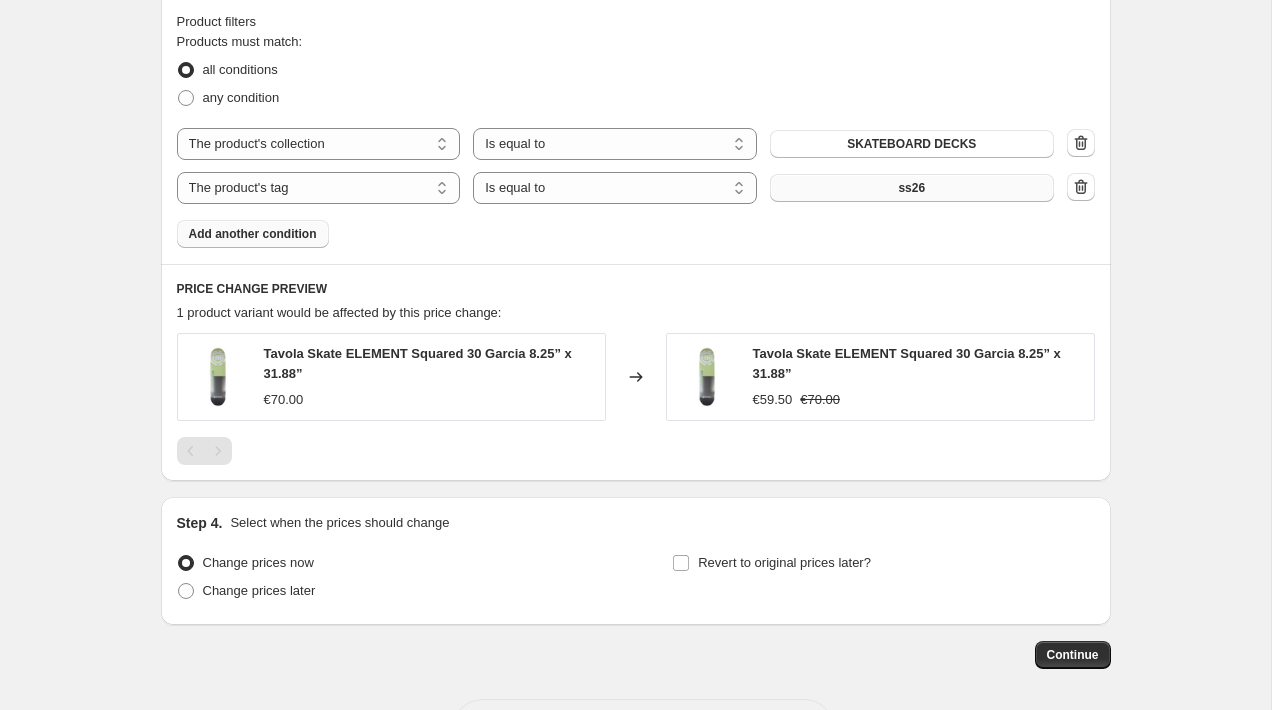 scroll, scrollTop: 1123, scrollLeft: 0, axis: vertical 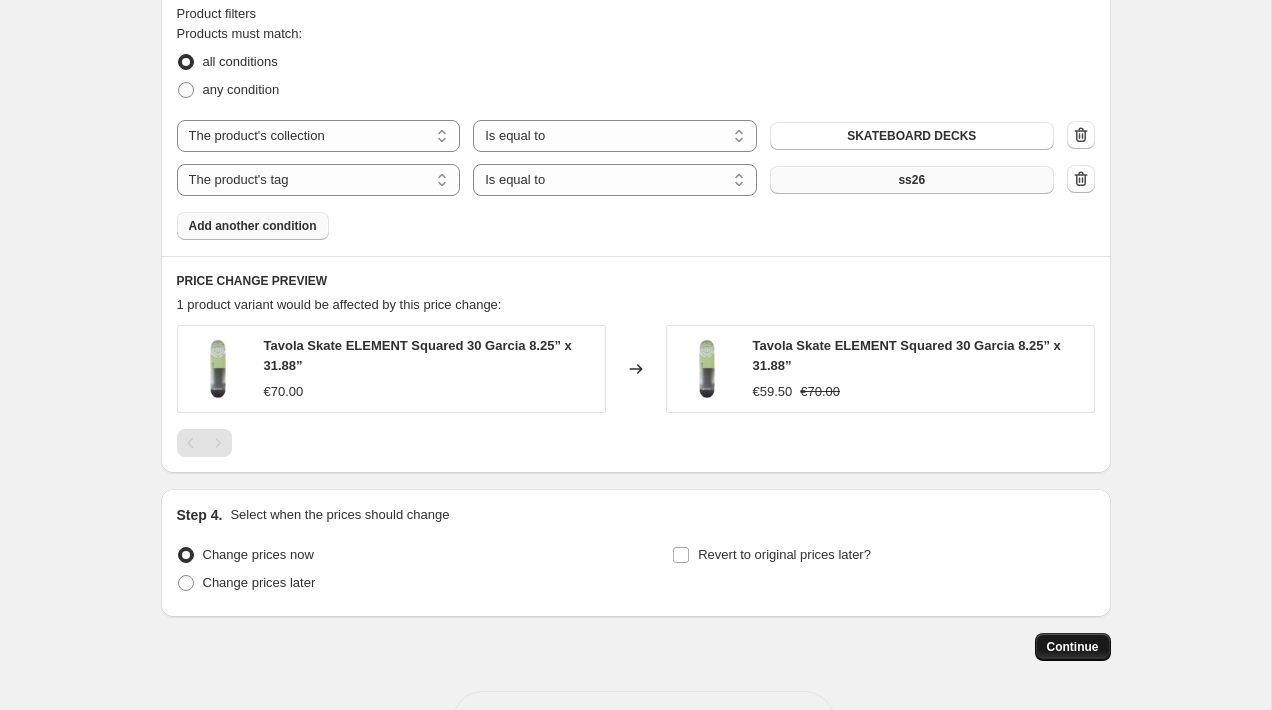 click on "Continue" at bounding box center [1073, 647] 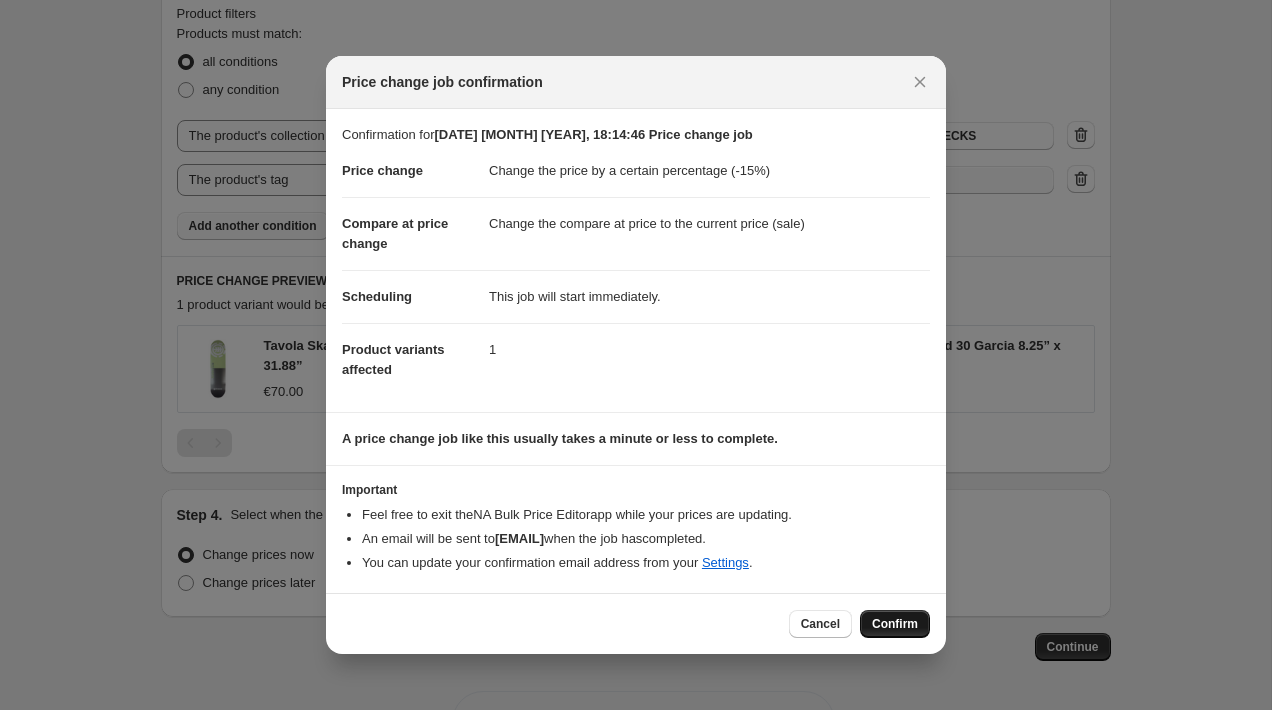 click on "Confirm" at bounding box center (895, 624) 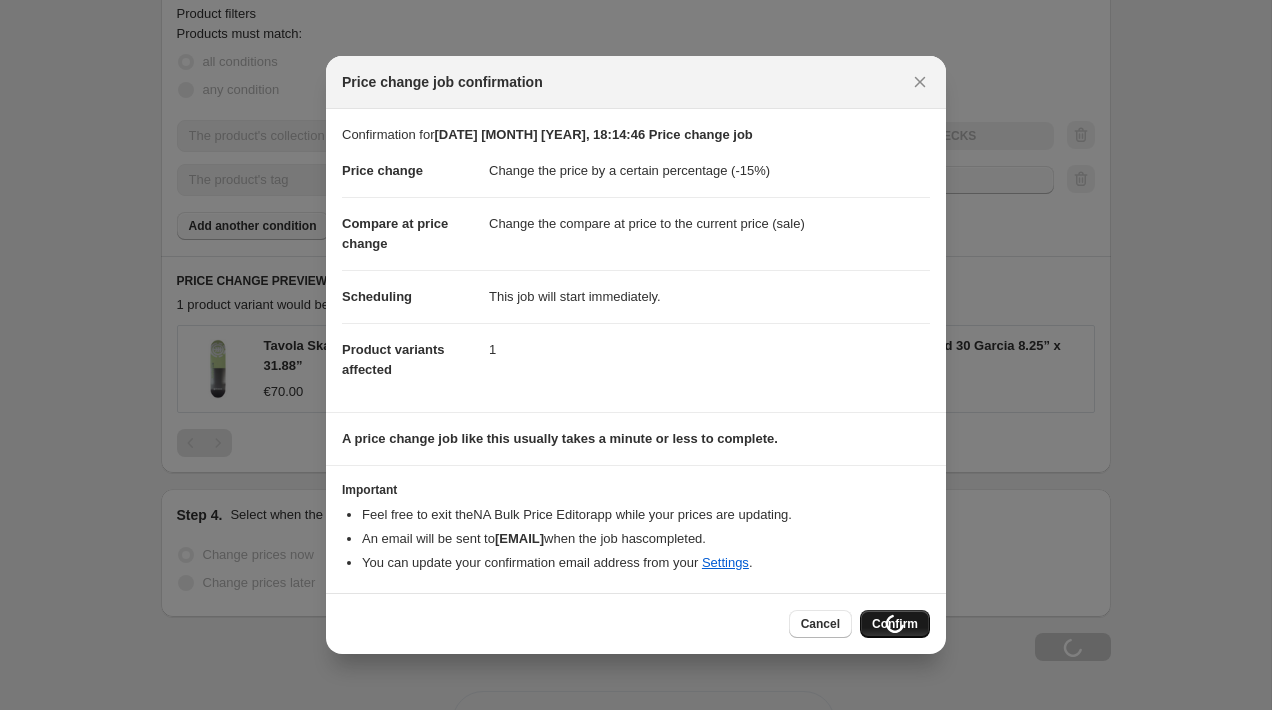 scroll, scrollTop: 1191, scrollLeft: 0, axis: vertical 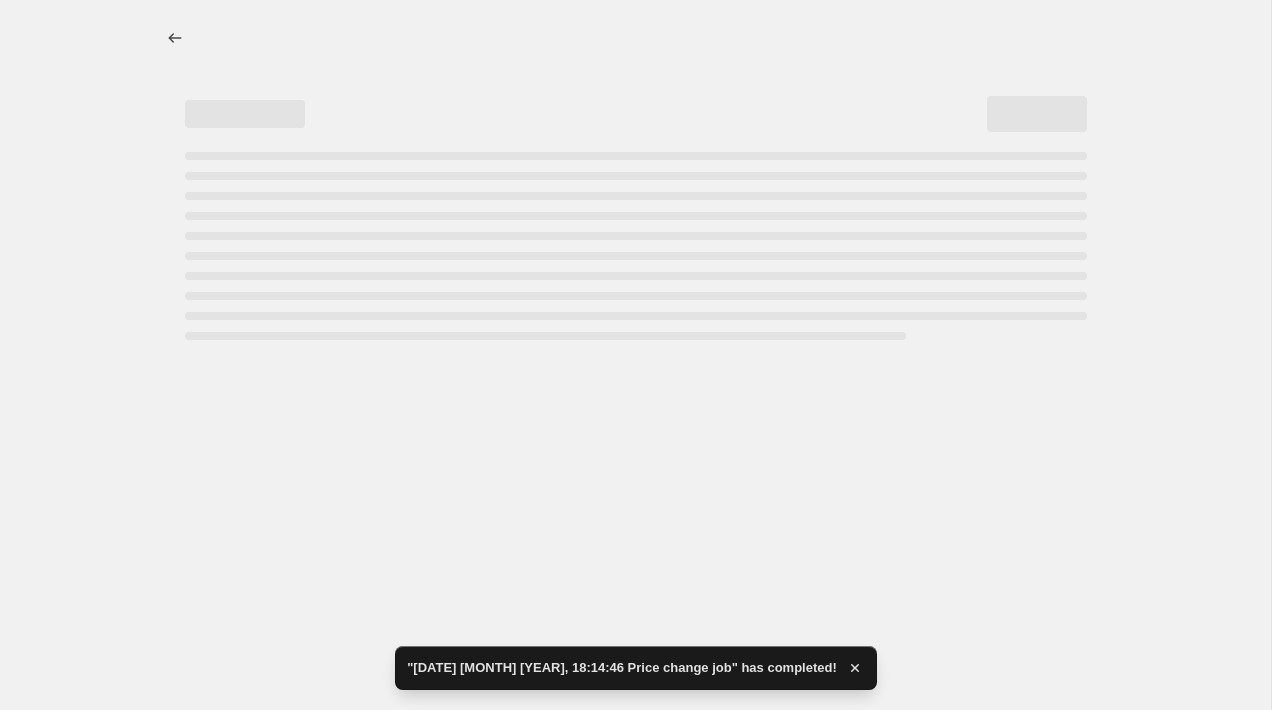 select on "percentage" 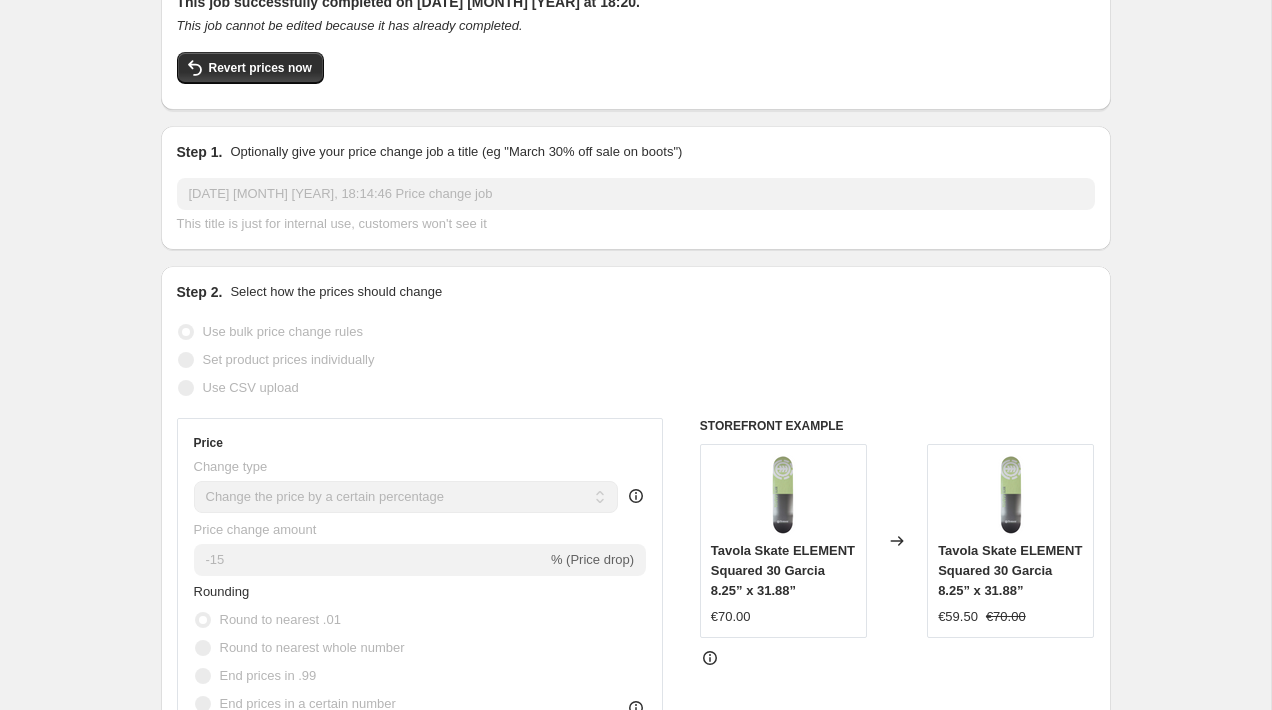 scroll, scrollTop: 0, scrollLeft: 0, axis: both 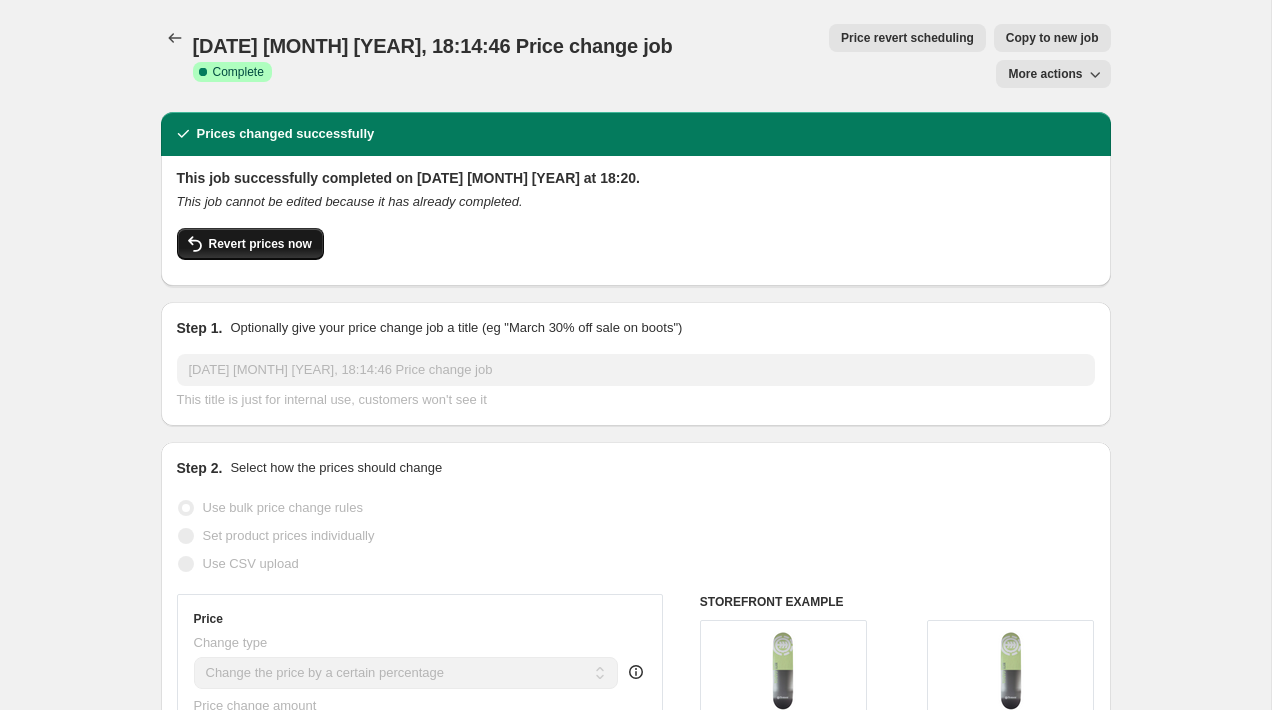 click on "Revert prices now" at bounding box center [260, 244] 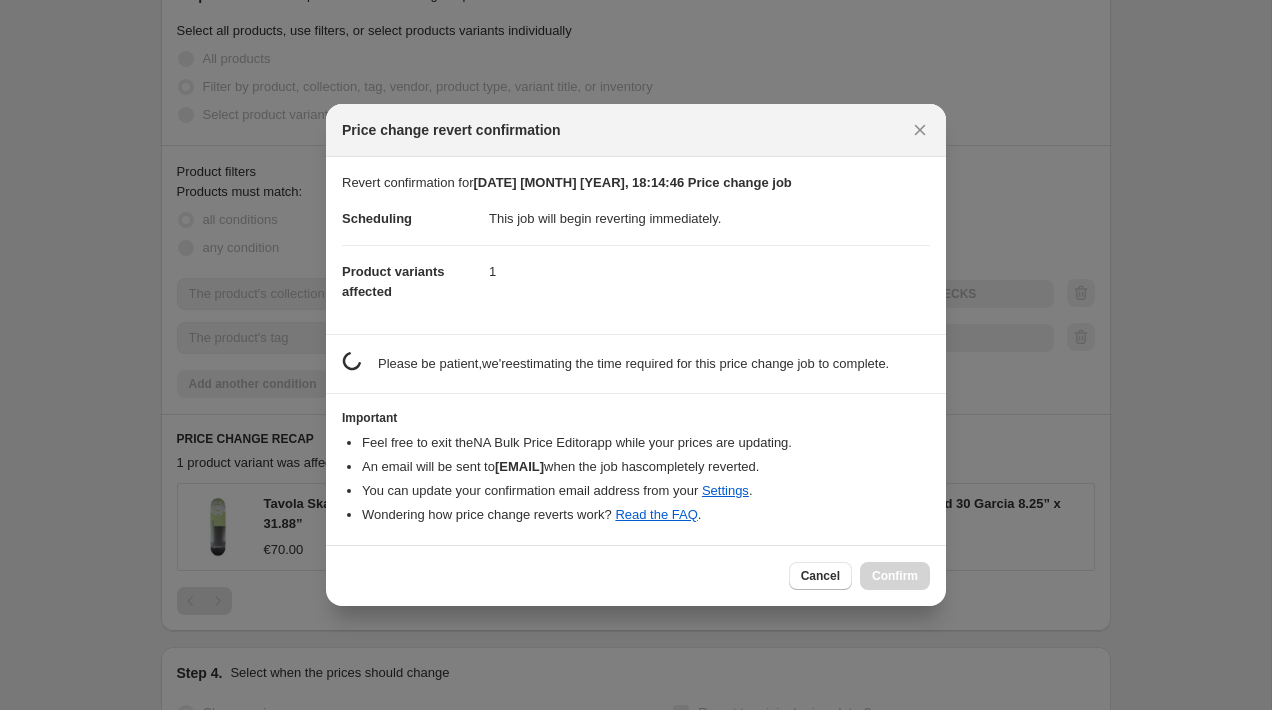 scroll, scrollTop: 0, scrollLeft: 0, axis: both 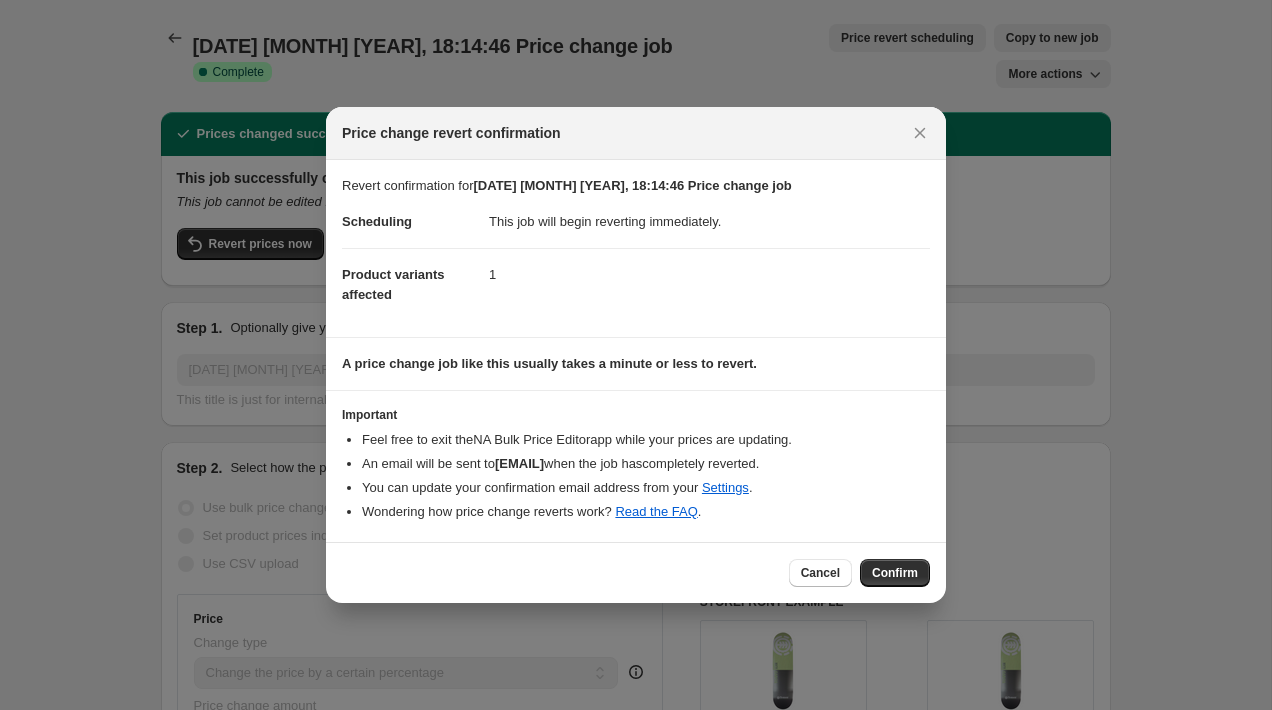 click on "Confirm" at bounding box center [895, 573] 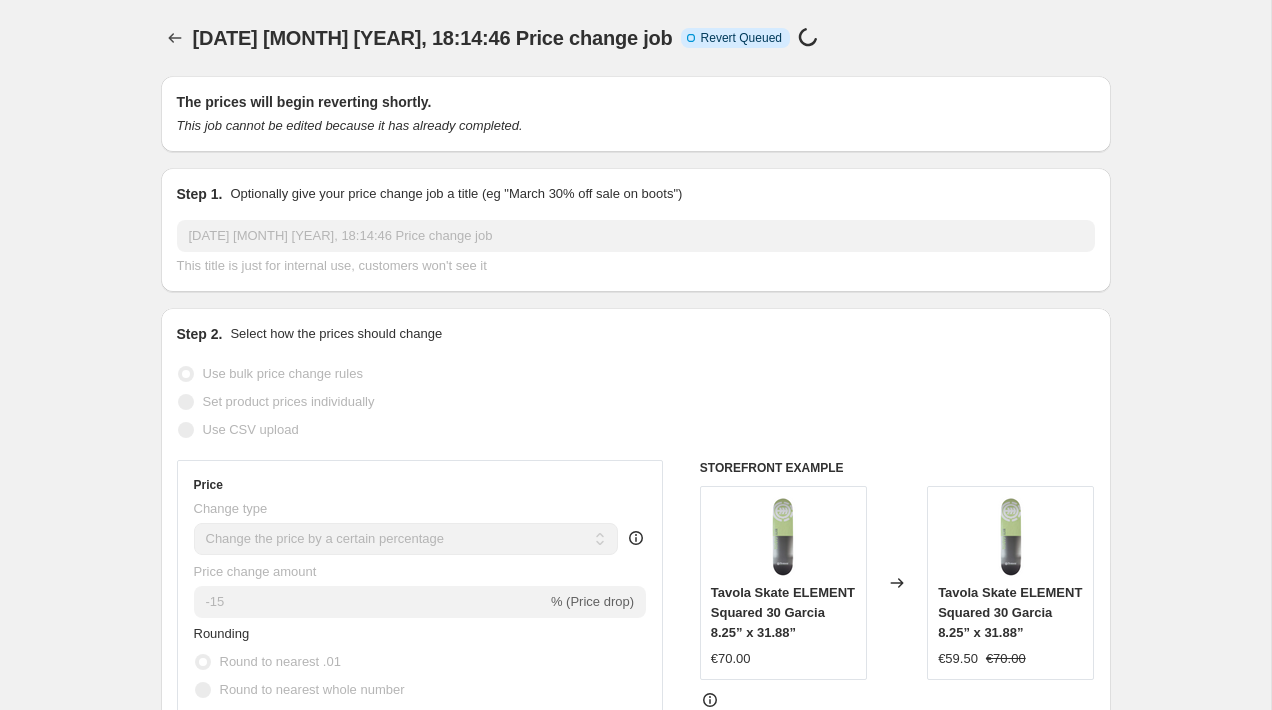 select on "percentage" 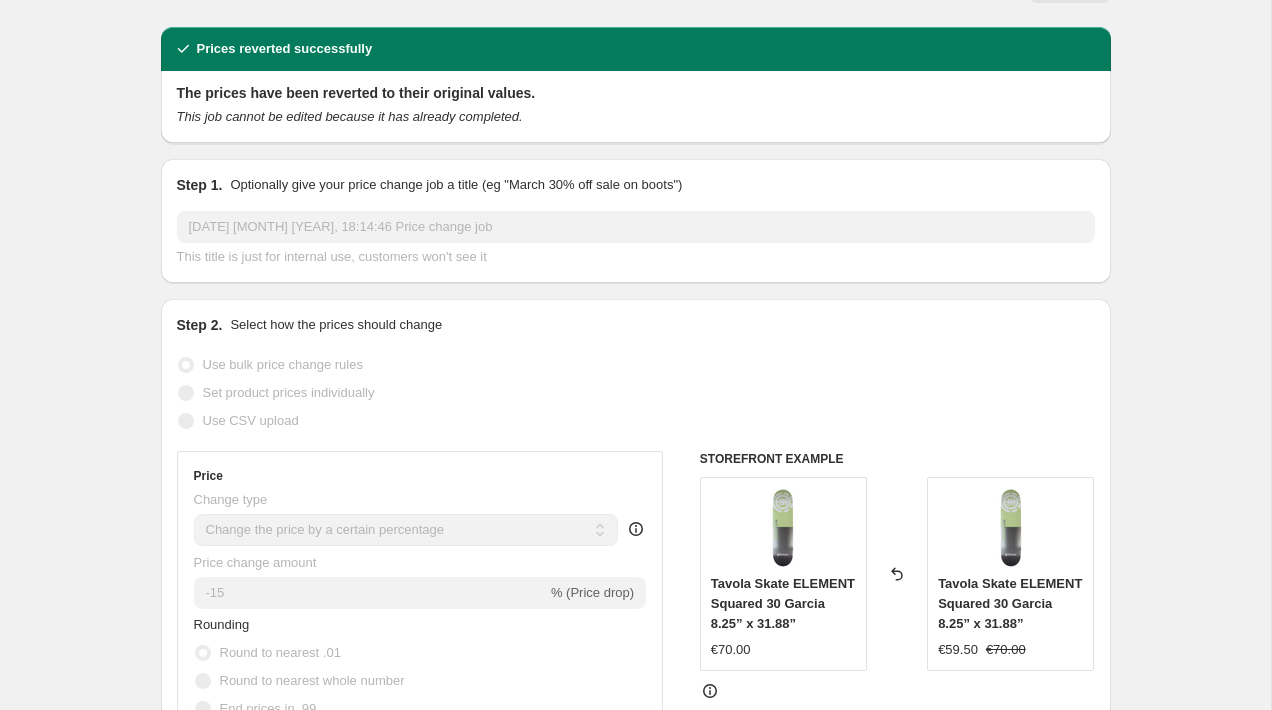 scroll, scrollTop: 0, scrollLeft: 0, axis: both 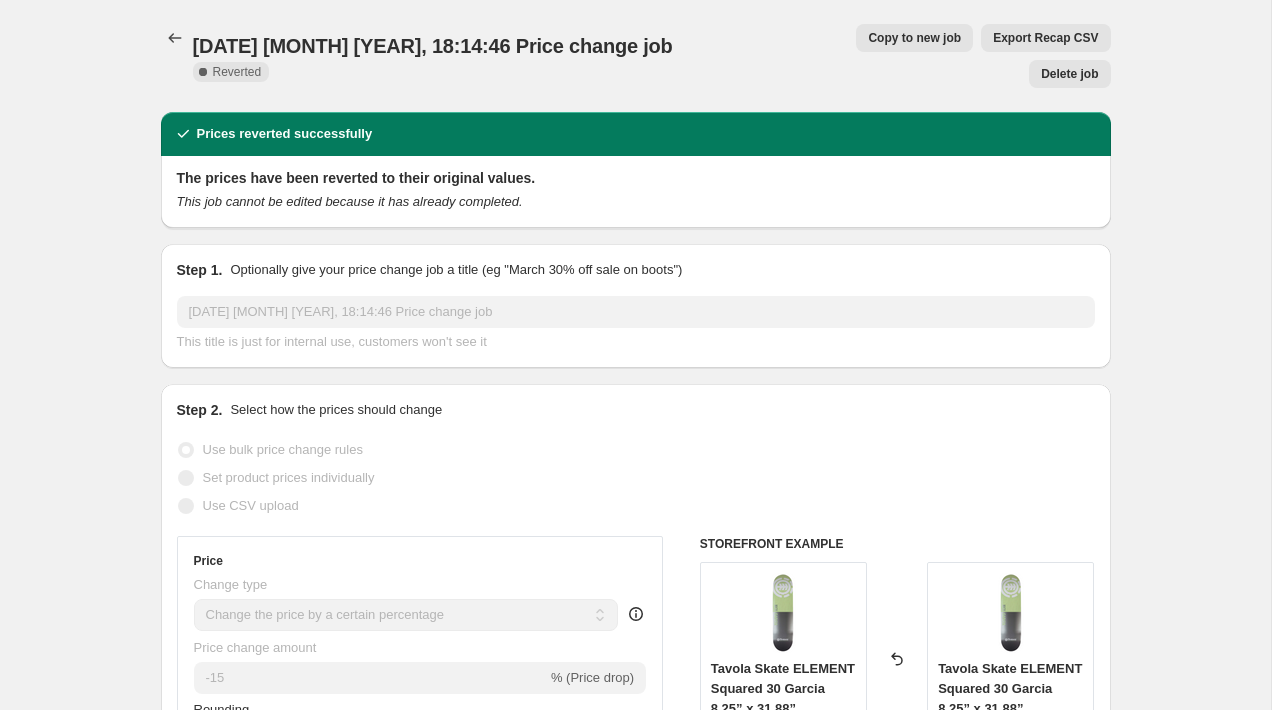 click on "Delete job" at bounding box center (1069, 74) 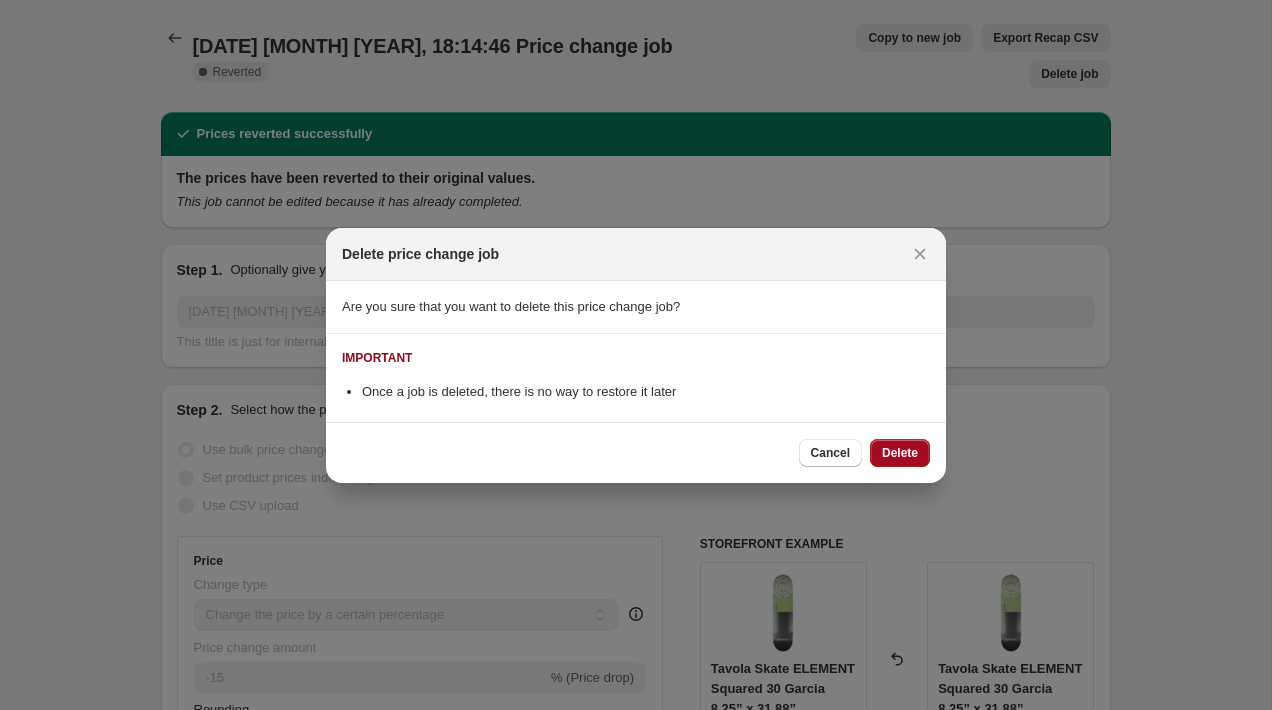 click on "Delete" at bounding box center (900, 453) 